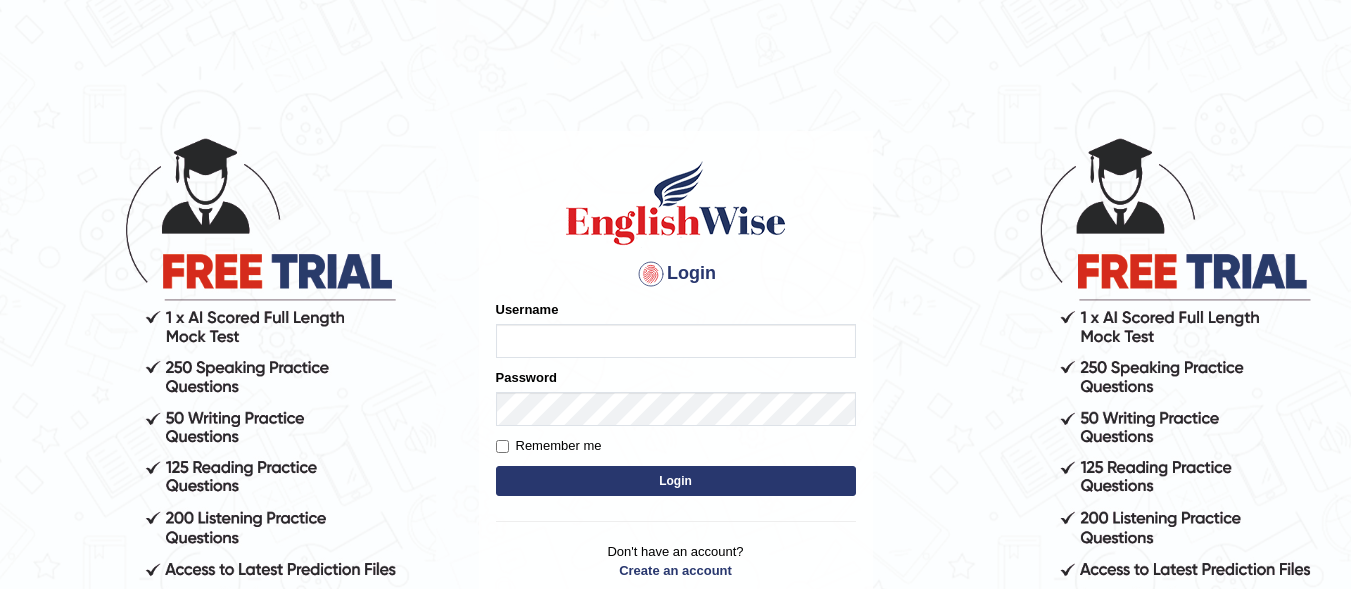 scroll, scrollTop: 0, scrollLeft: 0, axis: both 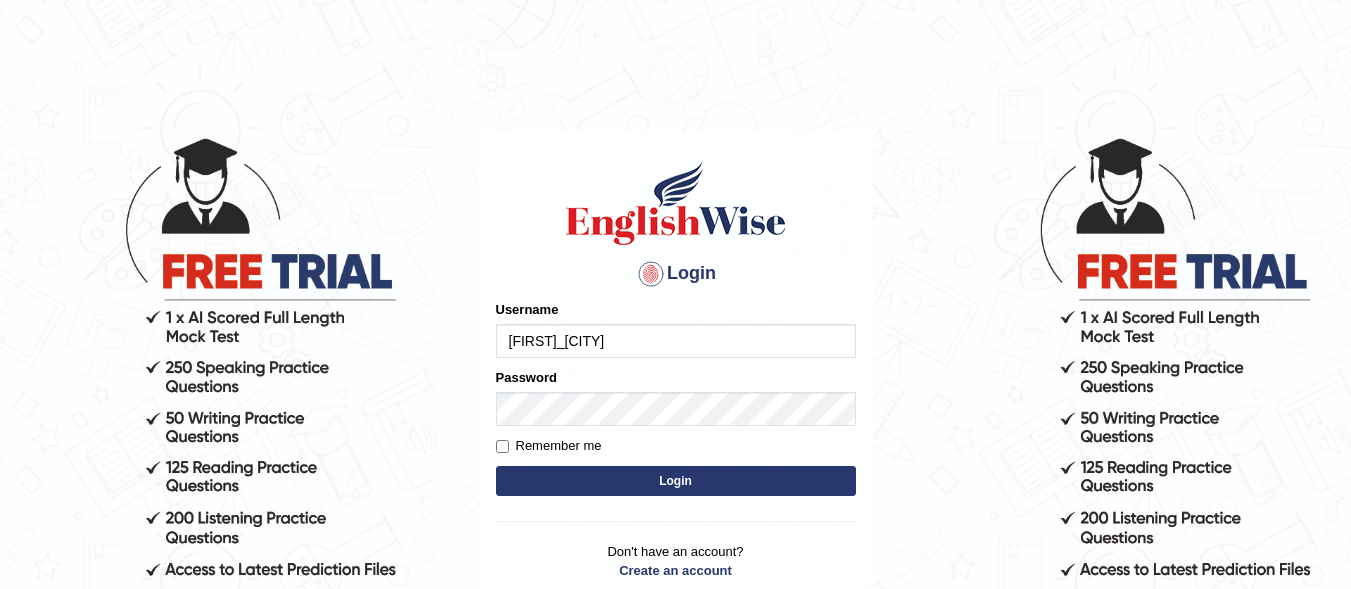 click on "Login" at bounding box center (676, 481) 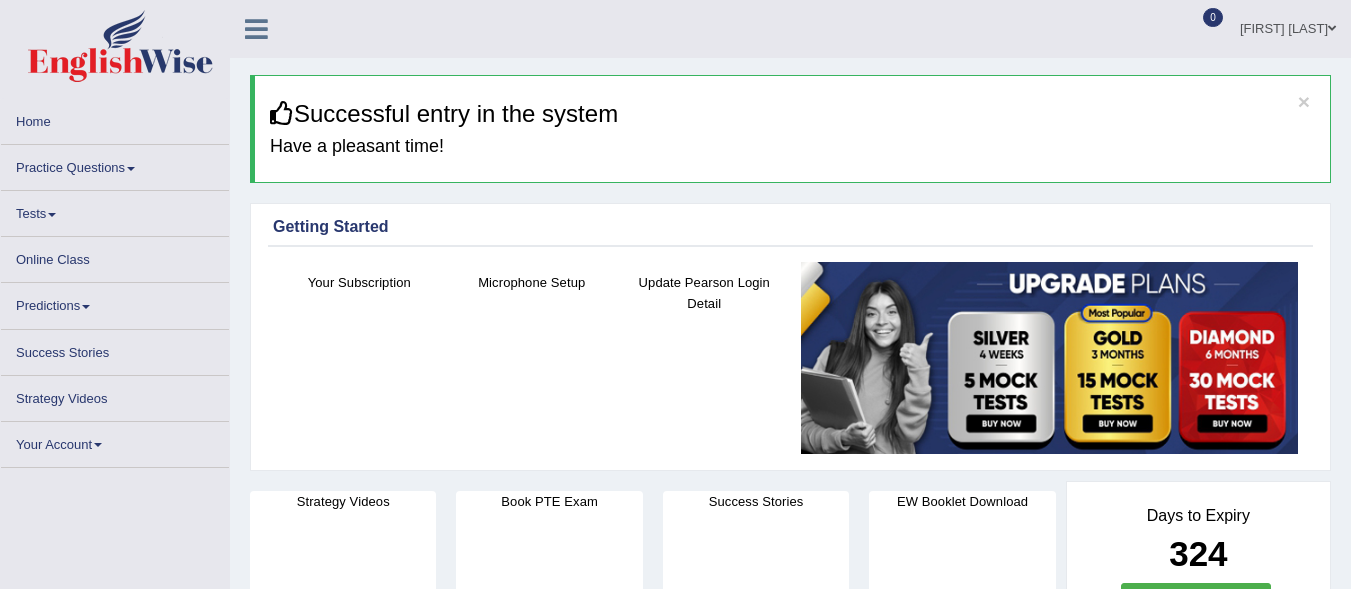 scroll, scrollTop: 0, scrollLeft: 0, axis: both 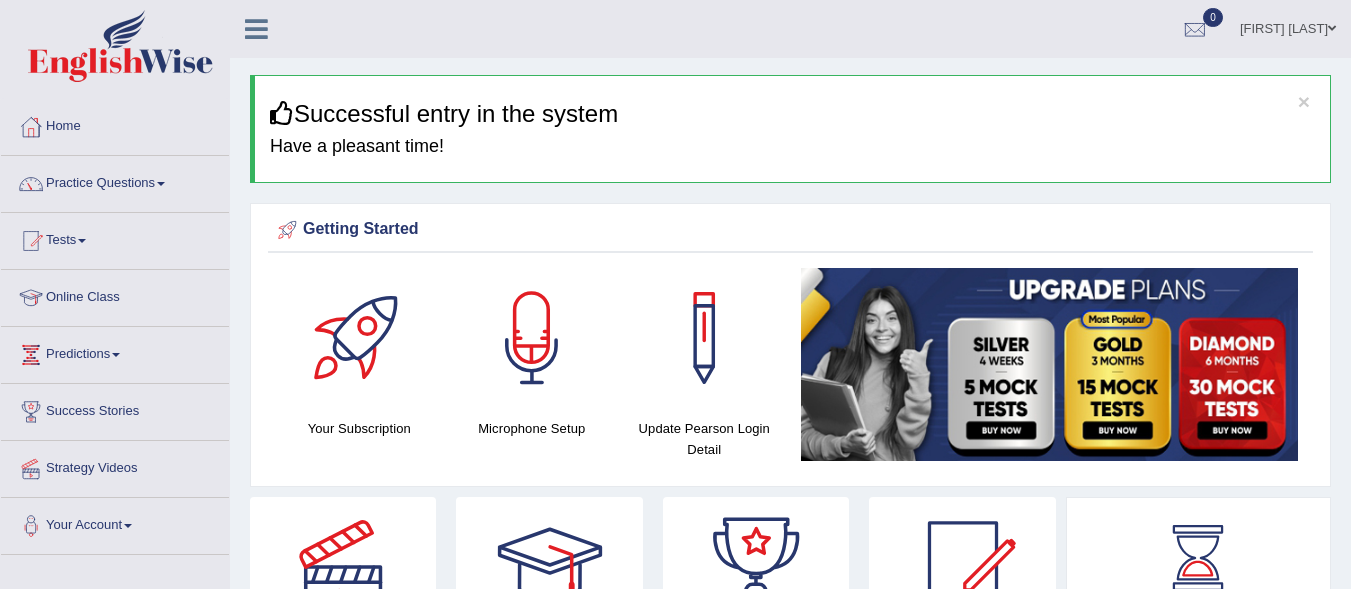 click on "Practice Questions" at bounding box center [115, 181] 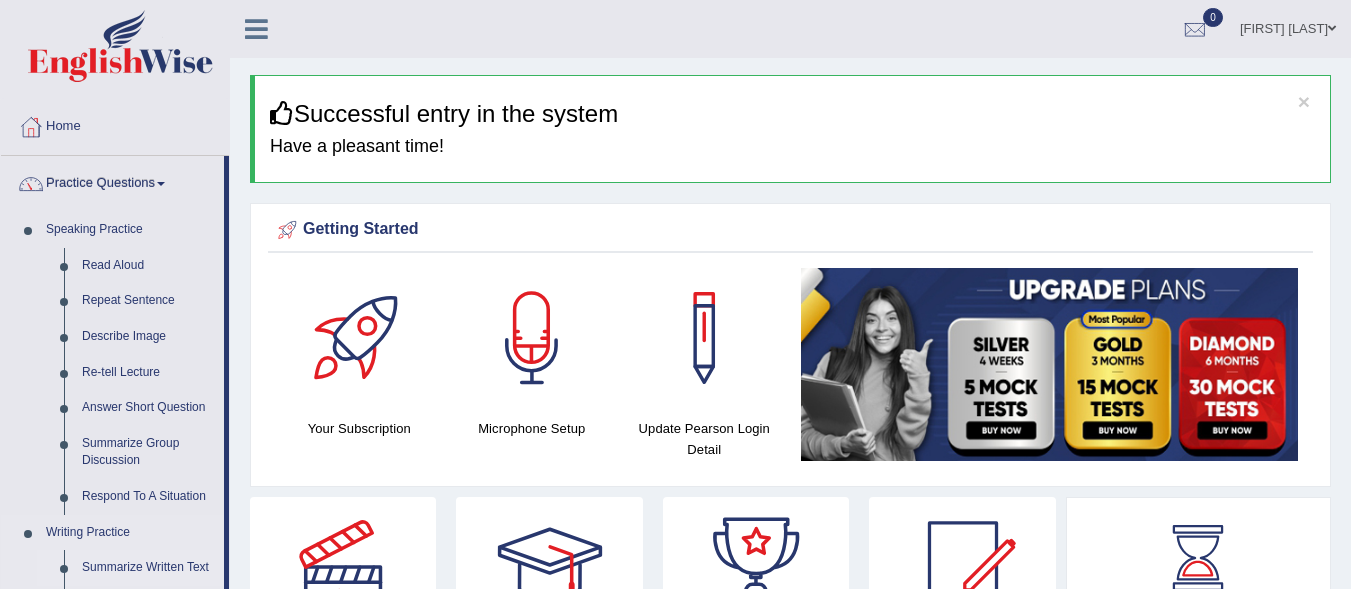 scroll, scrollTop: 1, scrollLeft: 0, axis: vertical 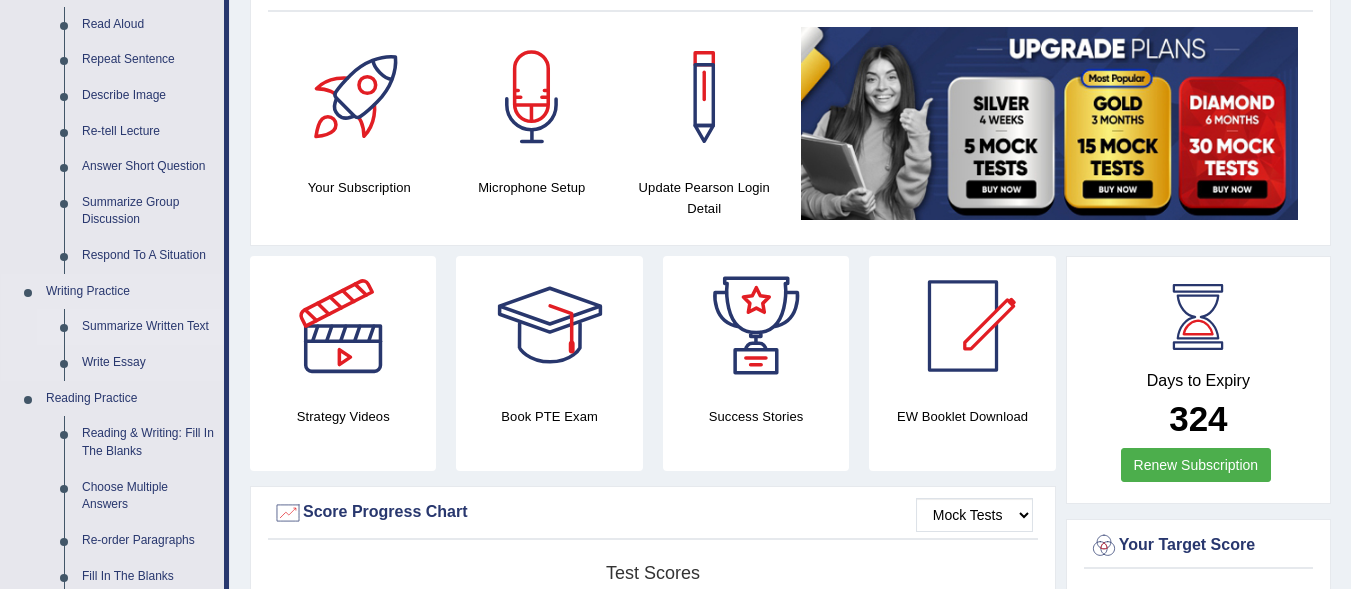 click on "Summarize Written Text" at bounding box center [148, 327] 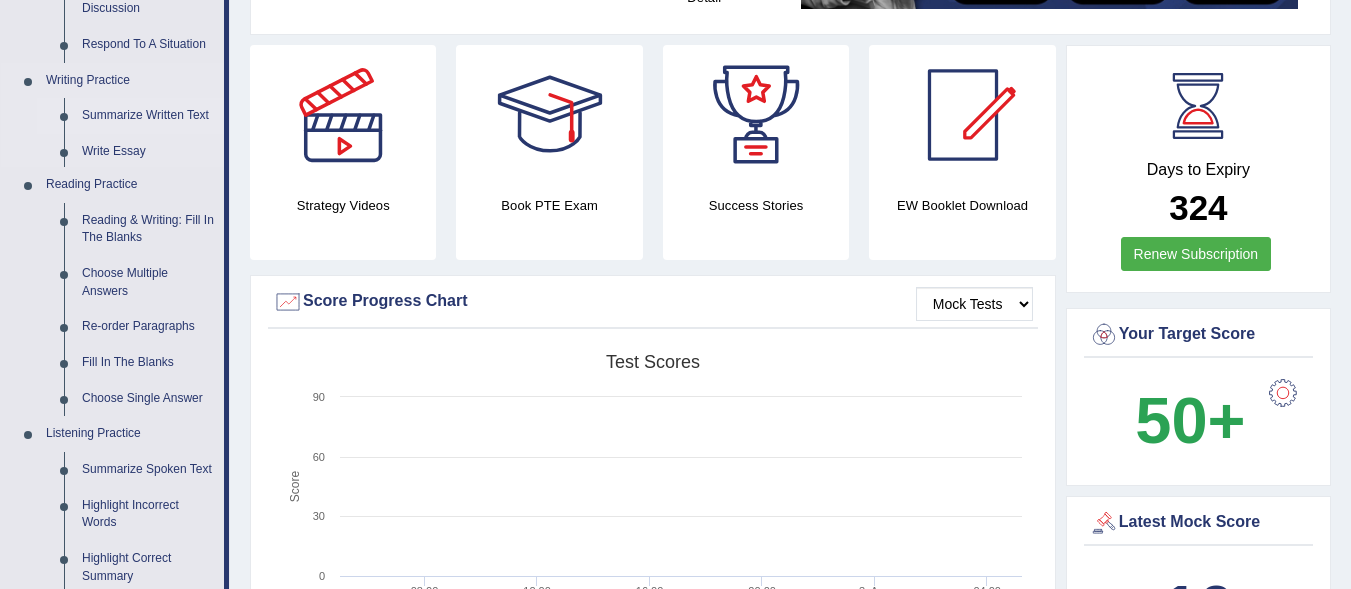 scroll, scrollTop: 1276, scrollLeft: 0, axis: vertical 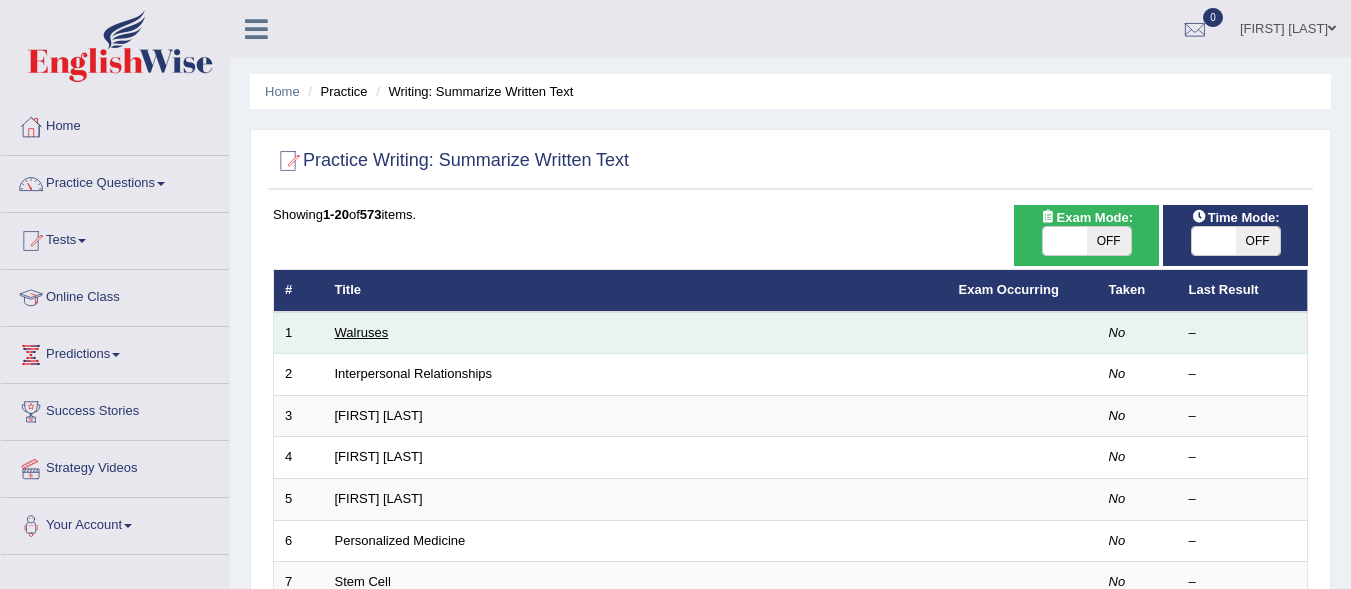 click on "Walruses" at bounding box center [362, 332] 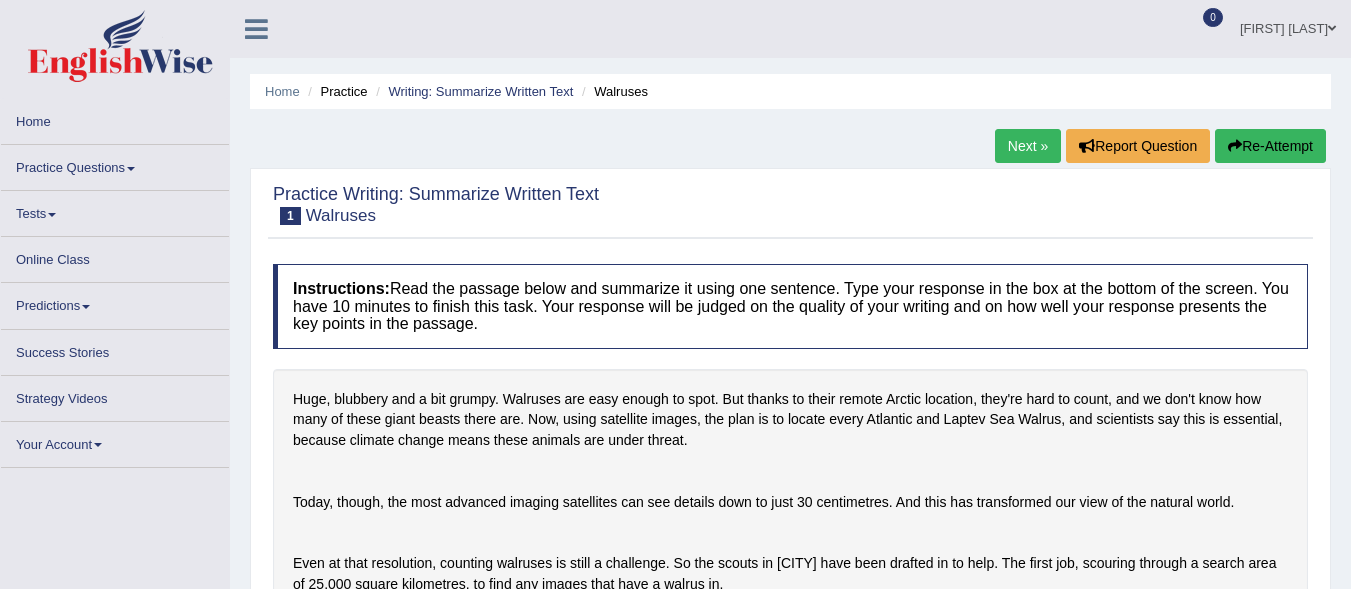scroll, scrollTop: 0, scrollLeft: 0, axis: both 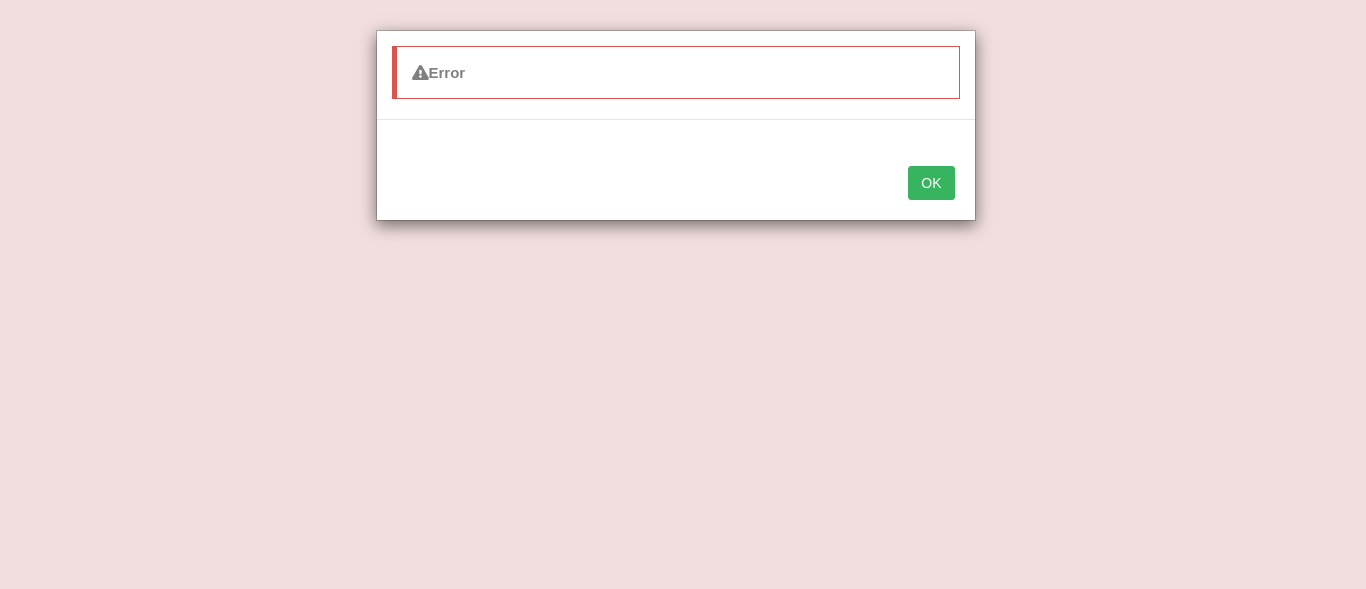 click on "OK" at bounding box center [931, 183] 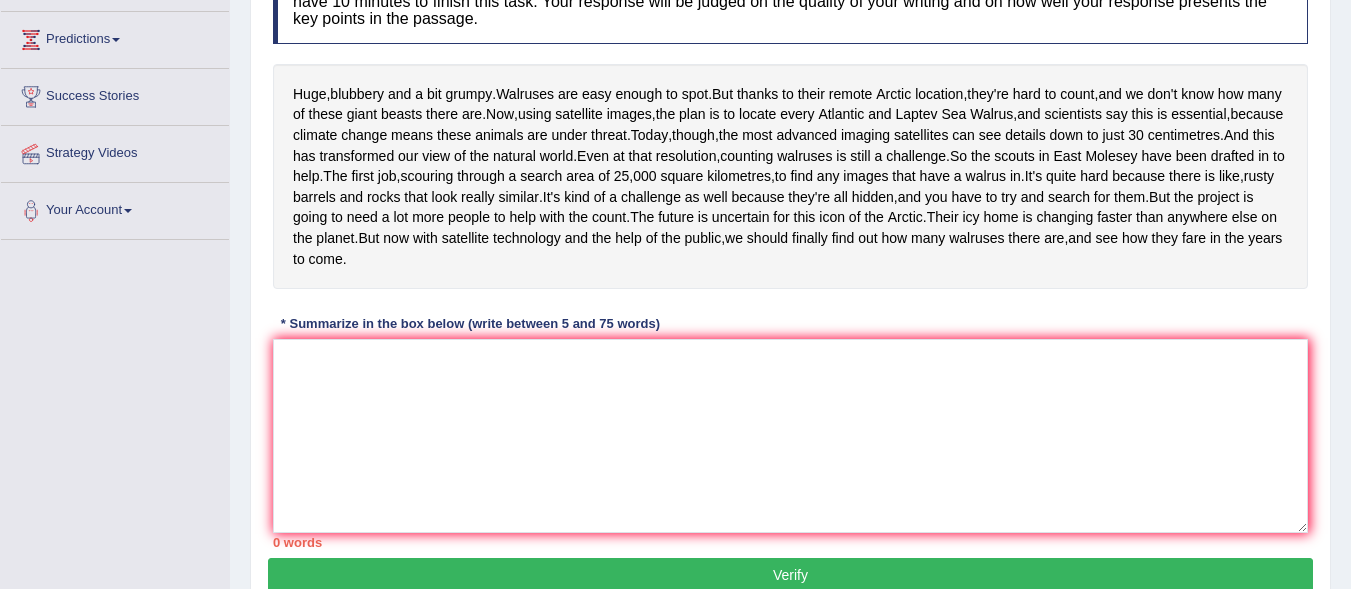 scroll, scrollTop: 320, scrollLeft: 0, axis: vertical 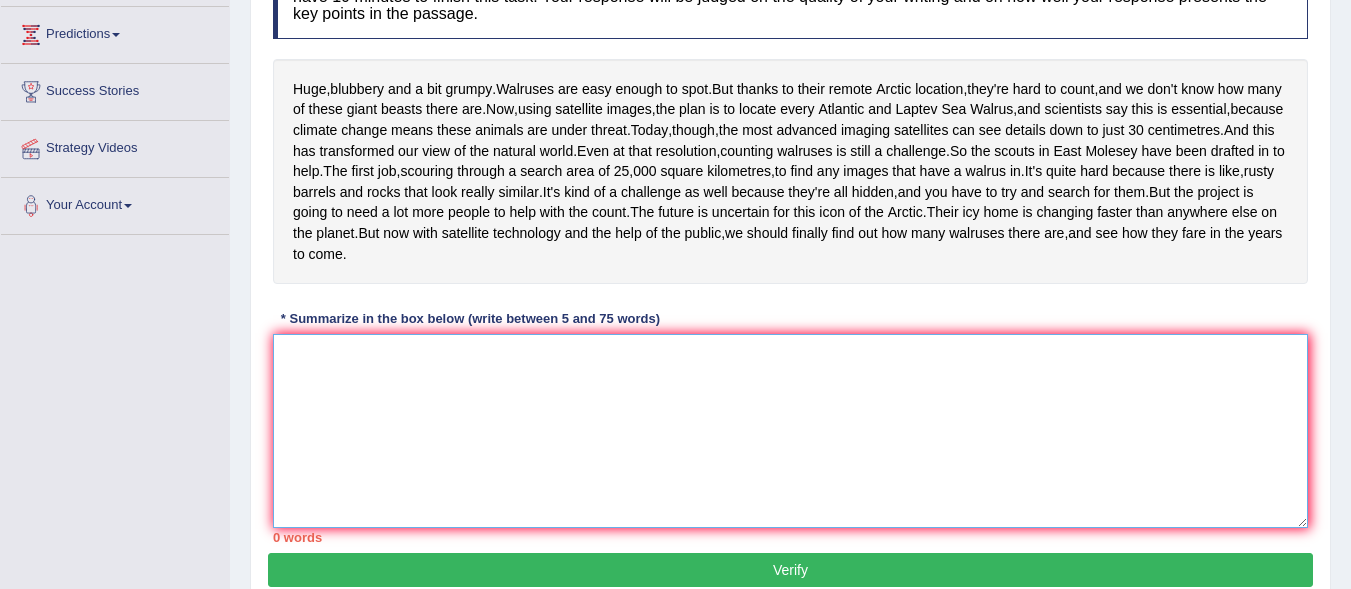 click at bounding box center (790, 431) 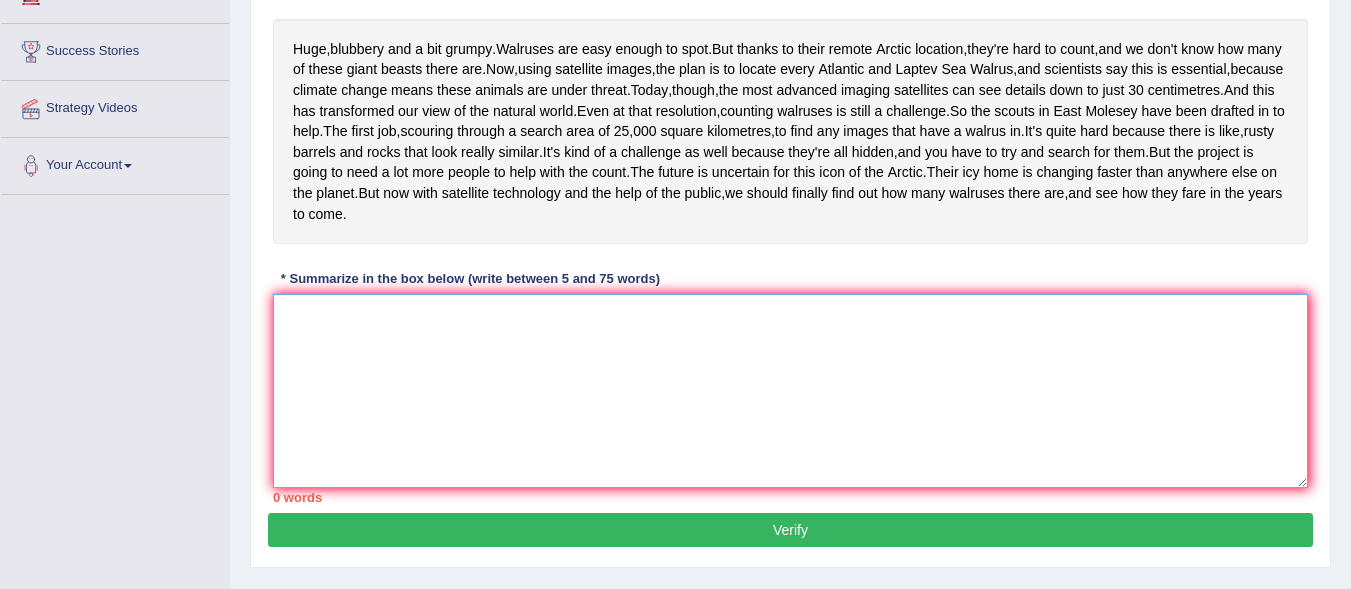 scroll, scrollTop: 400, scrollLeft: 0, axis: vertical 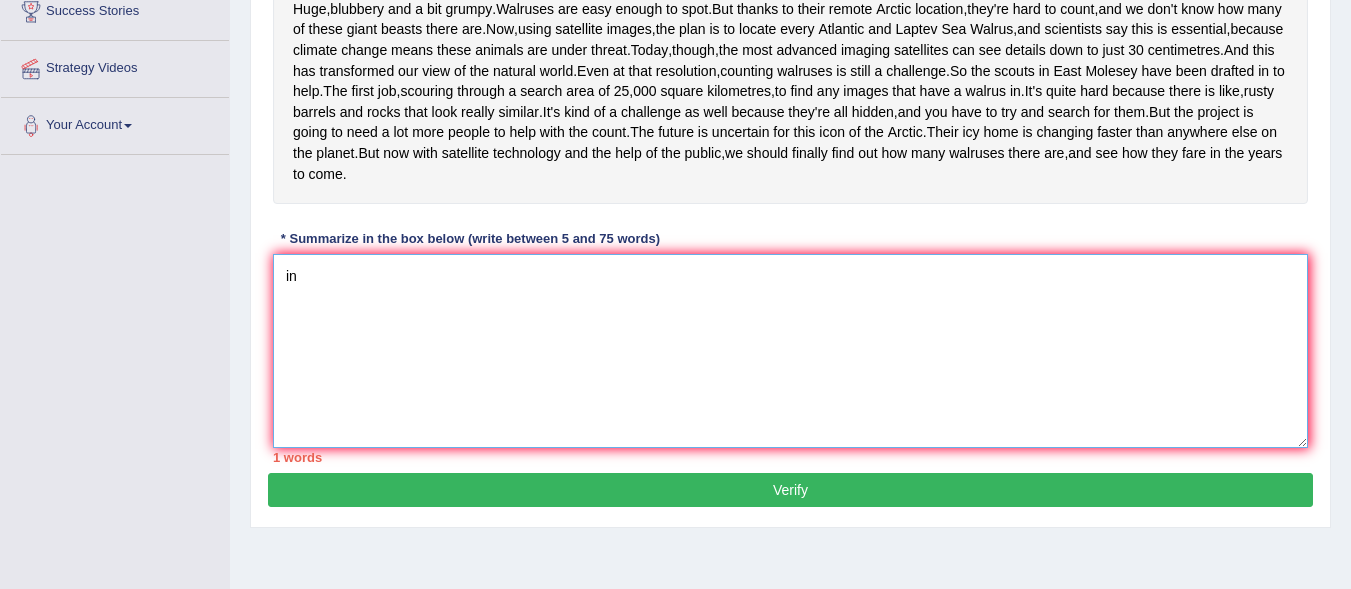type on "i" 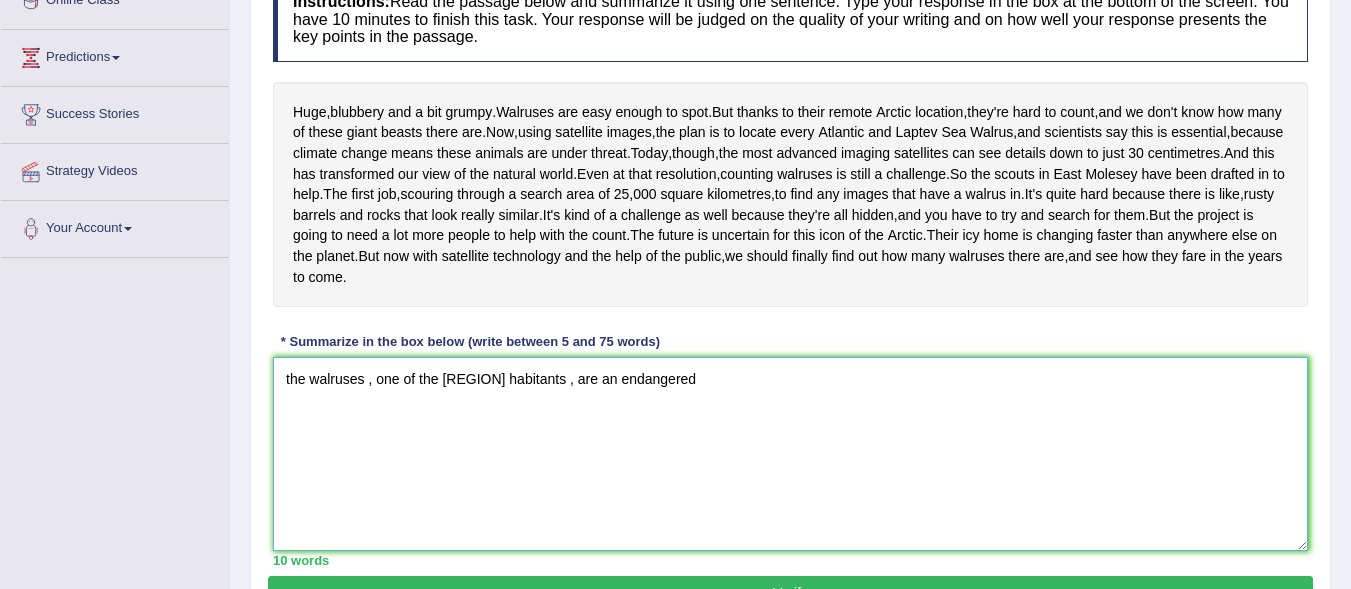 scroll, scrollTop: 289, scrollLeft: 0, axis: vertical 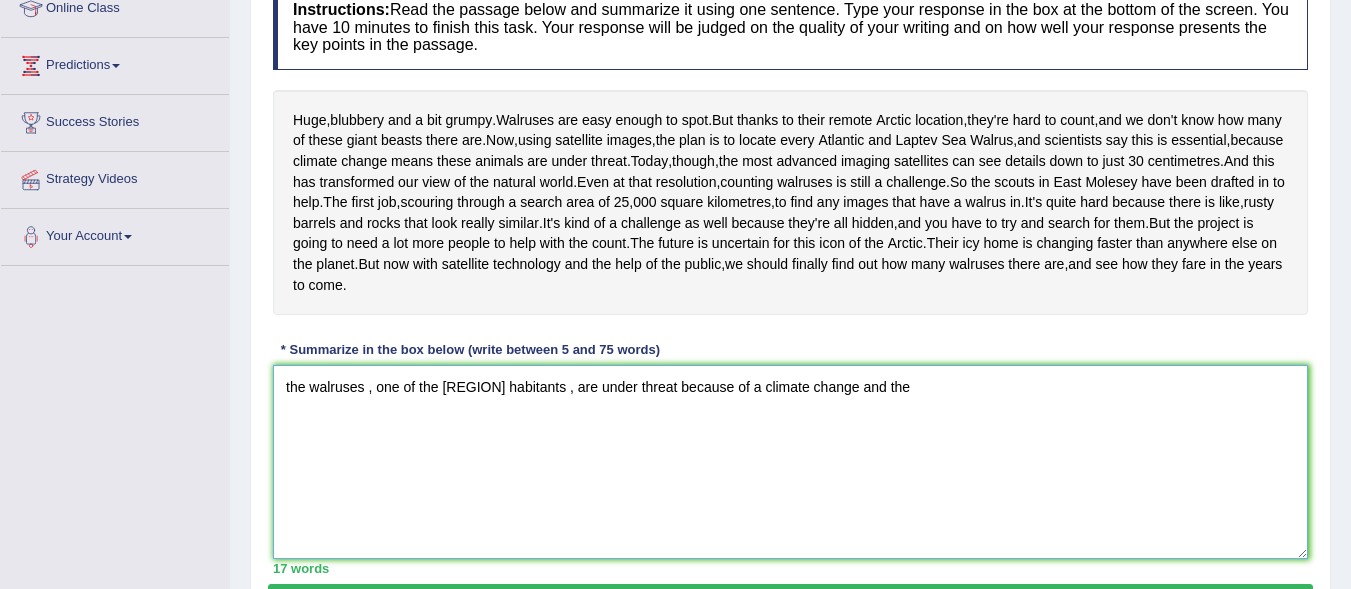 click on "the walruses , one of the arctic habitants , are under threat because of a climate change and the" at bounding box center [790, 462] 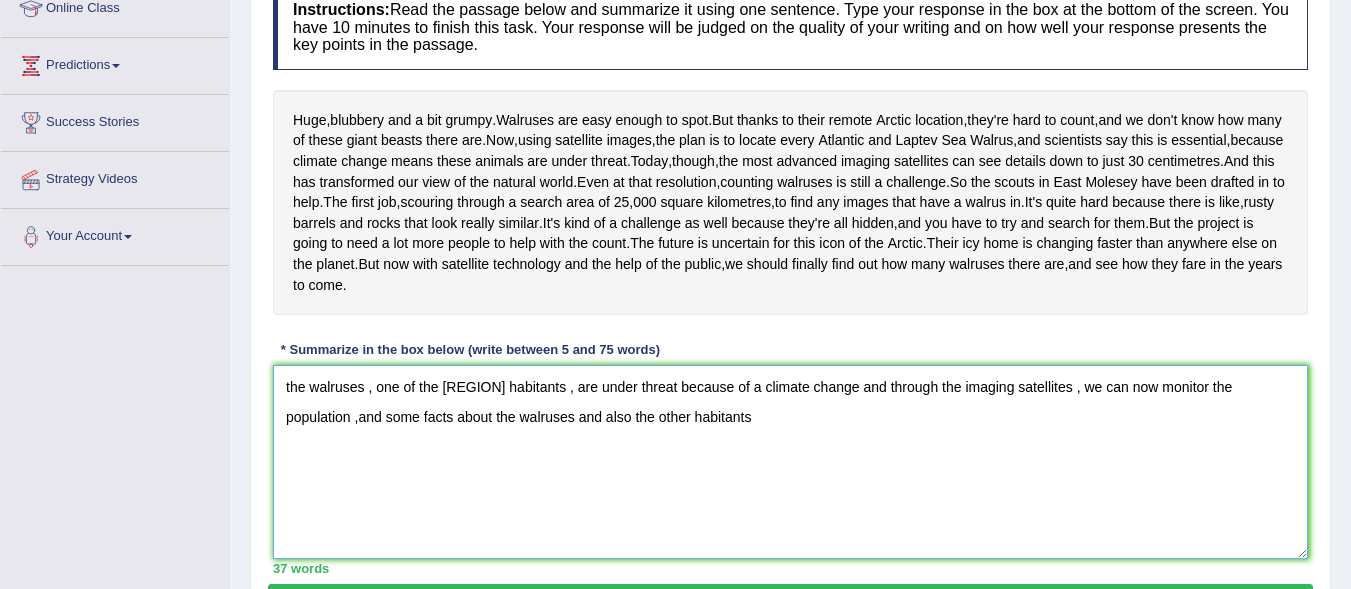 click on "the walruses , one of the arctic habitants , are under threat because of a climate change and through the imaging satellites , we can now monitor the population ,and some facts about the walruses and also the other habitants" at bounding box center (790, 462) 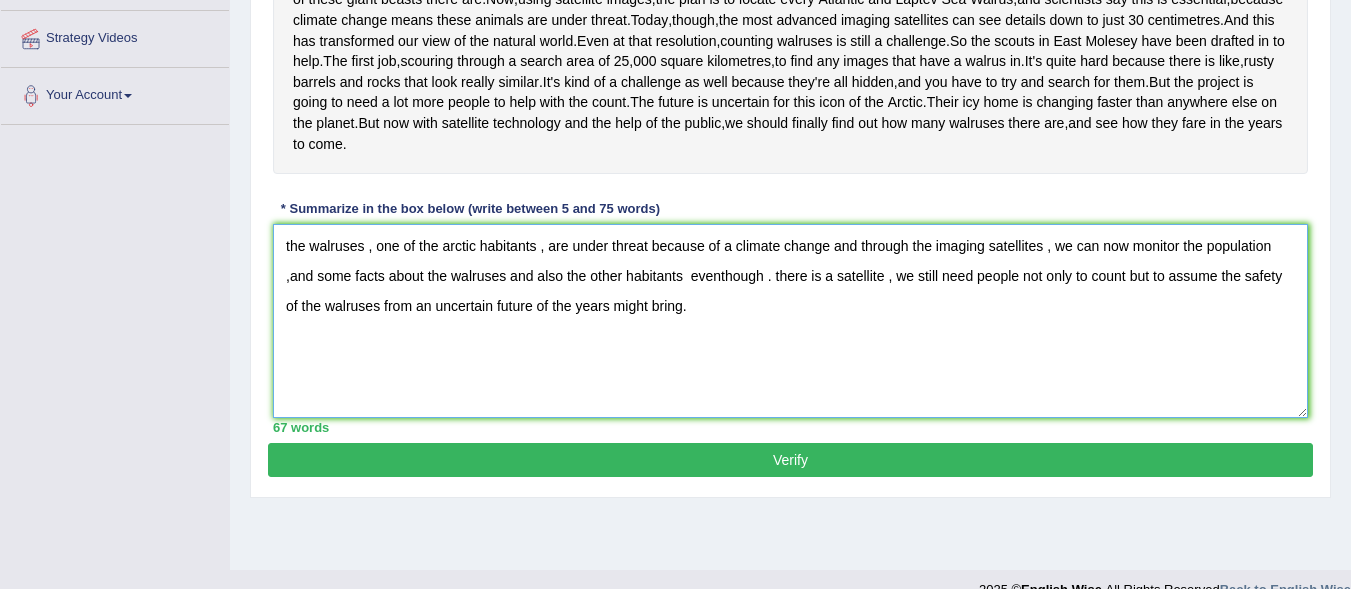 scroll, scrollTop: 449, scrollLeft: 0, axis: vertical 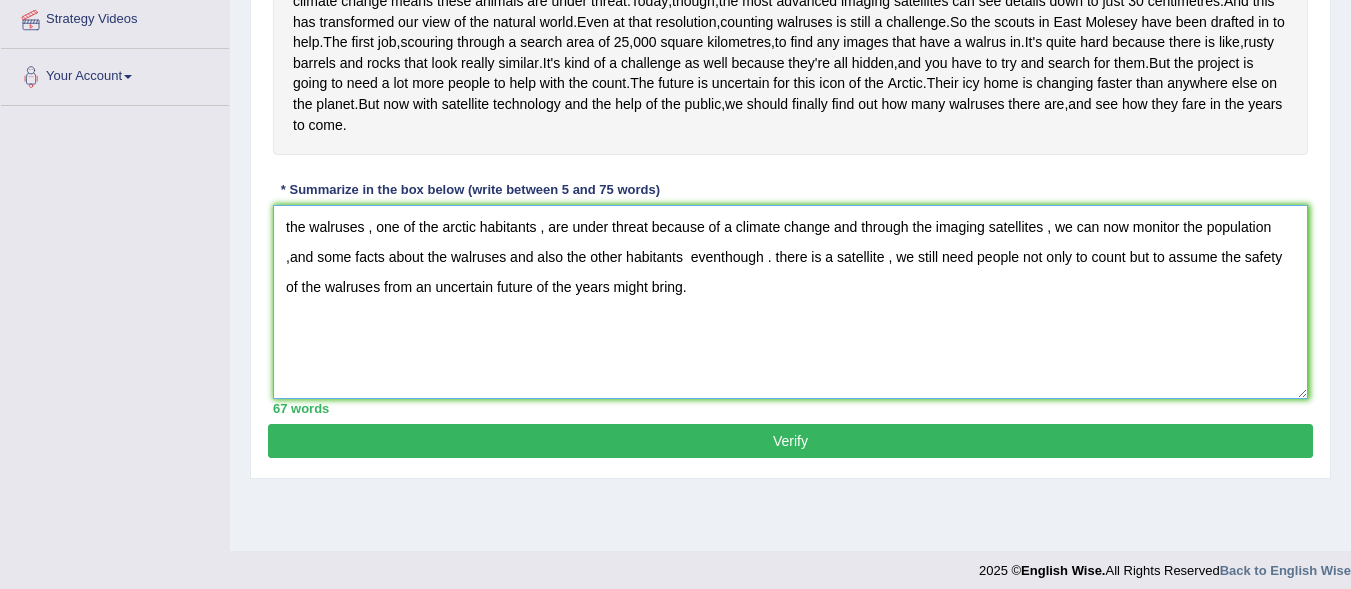 type on "the walruses , one of the arctic habitants , are under threat because of a climate change and through the imaging satellites , we can now monitor the population ,and some facts about the walruses and also the other habitants  eventhough . there is a satellite , we still need people not only to count but to assume the safety of the walruses from an uncertain future of the years might bring." 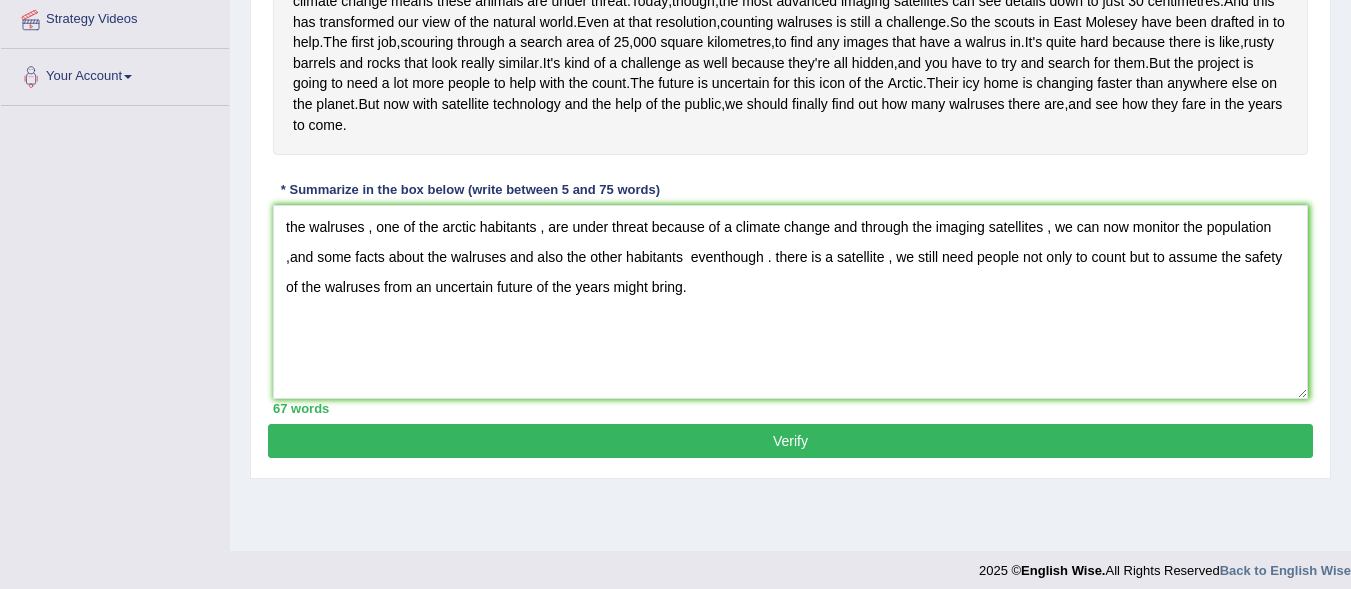 click on "Verify" at bounding box center [790, 441] 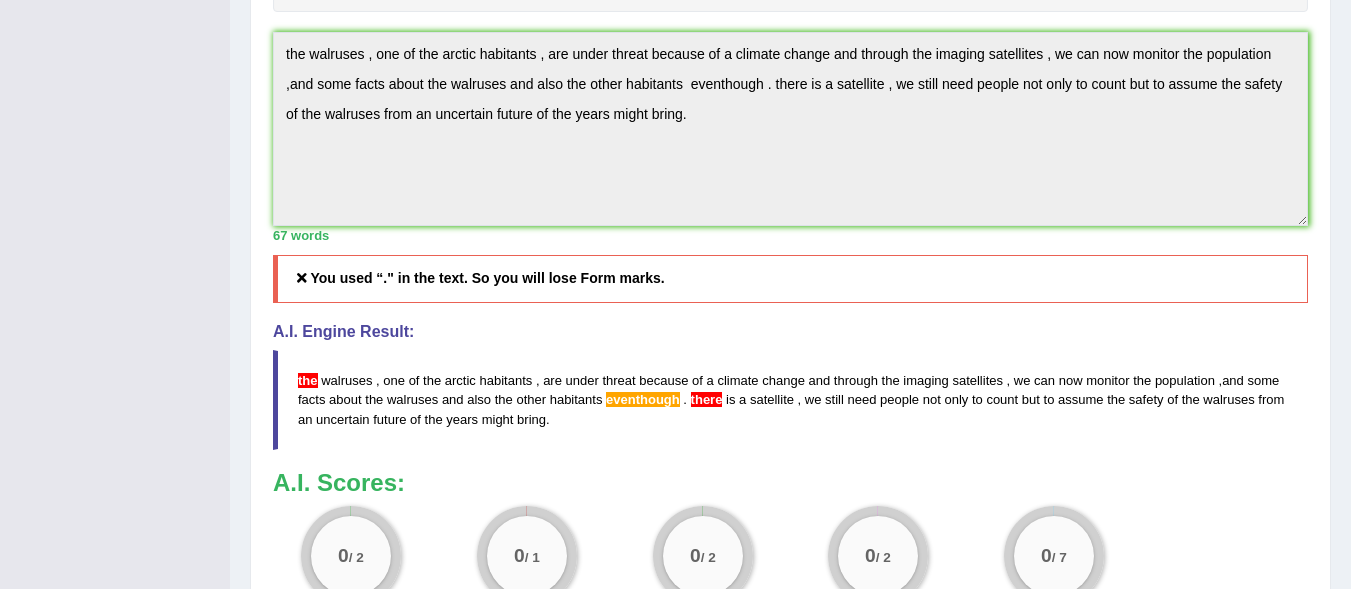 scroll, scrollTop: 609, scrollLeft: 0, axis: vertical 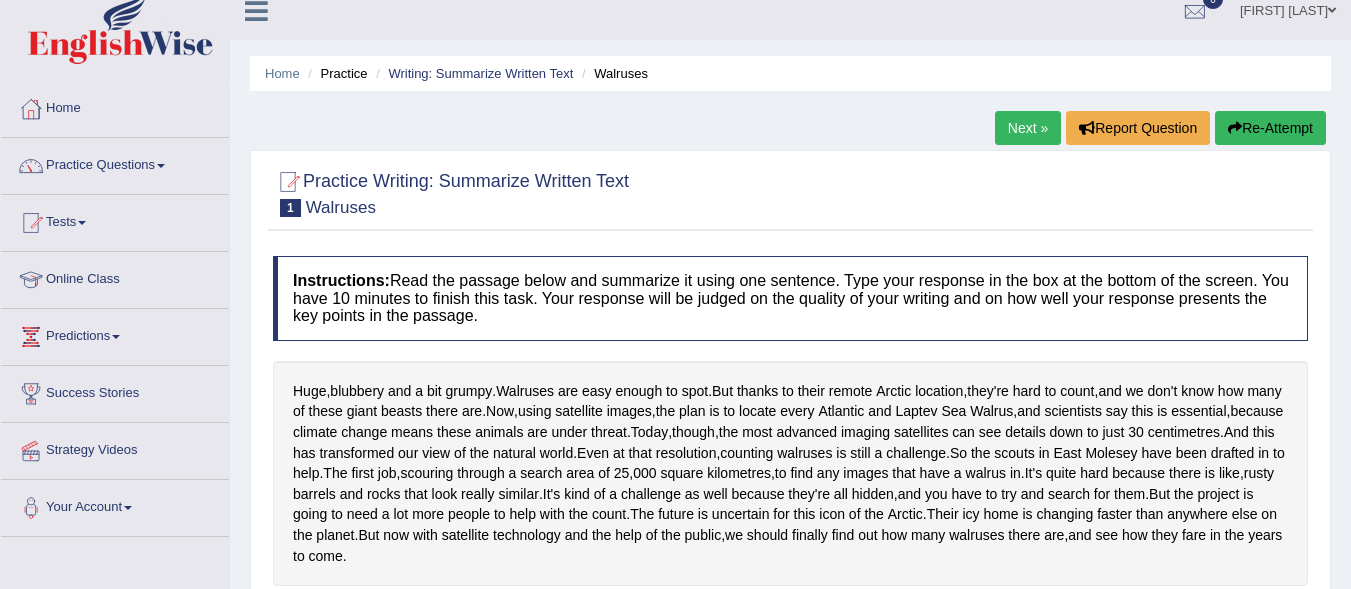 click on "Re-Attempt" at bounding box center [1270, 128] 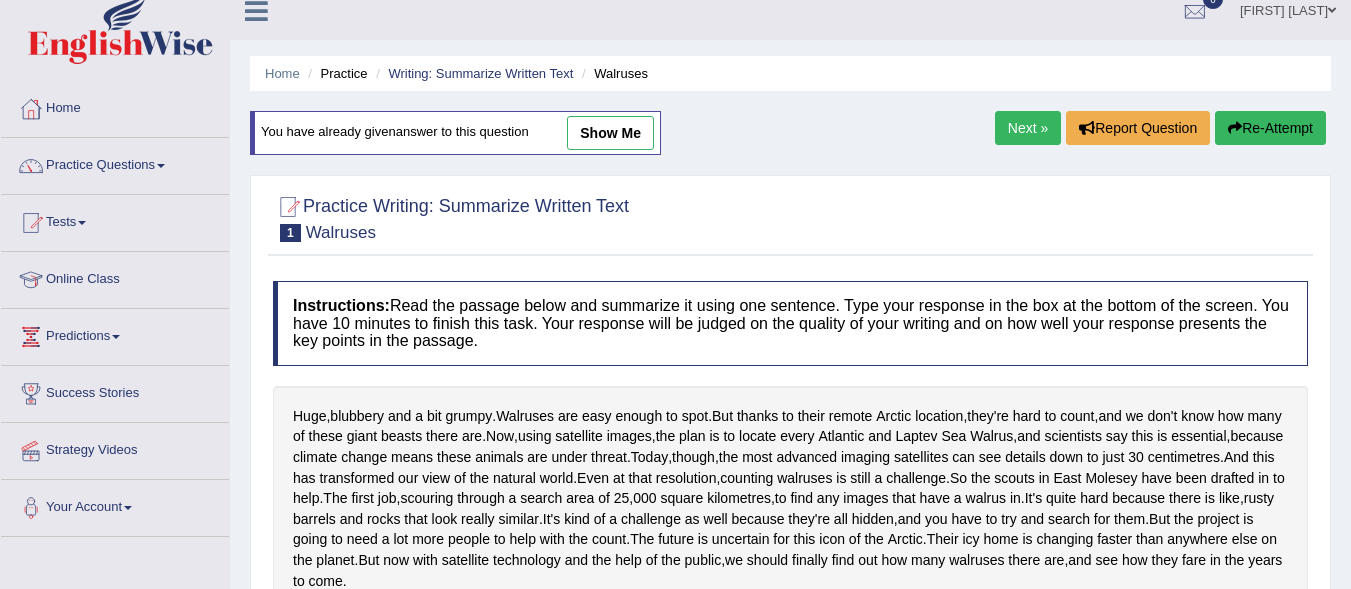 scroll, scrollTop: 18, scrollLeft: 0, axis: vertical 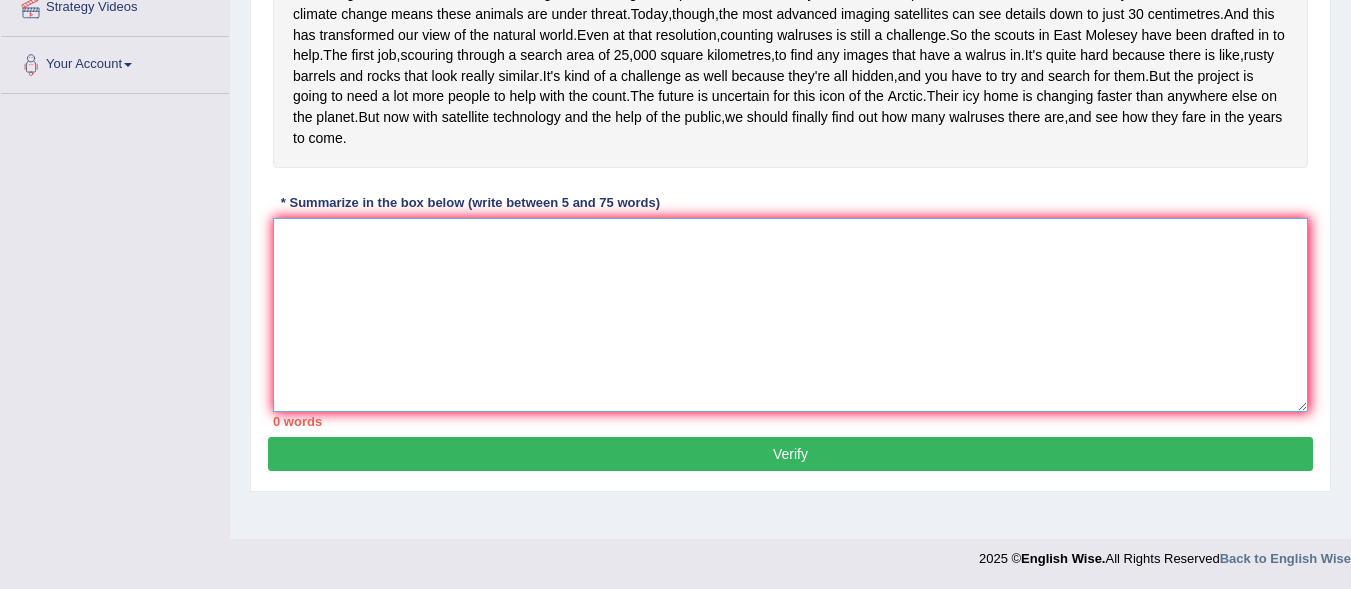 click at bounding box center [790, 315] 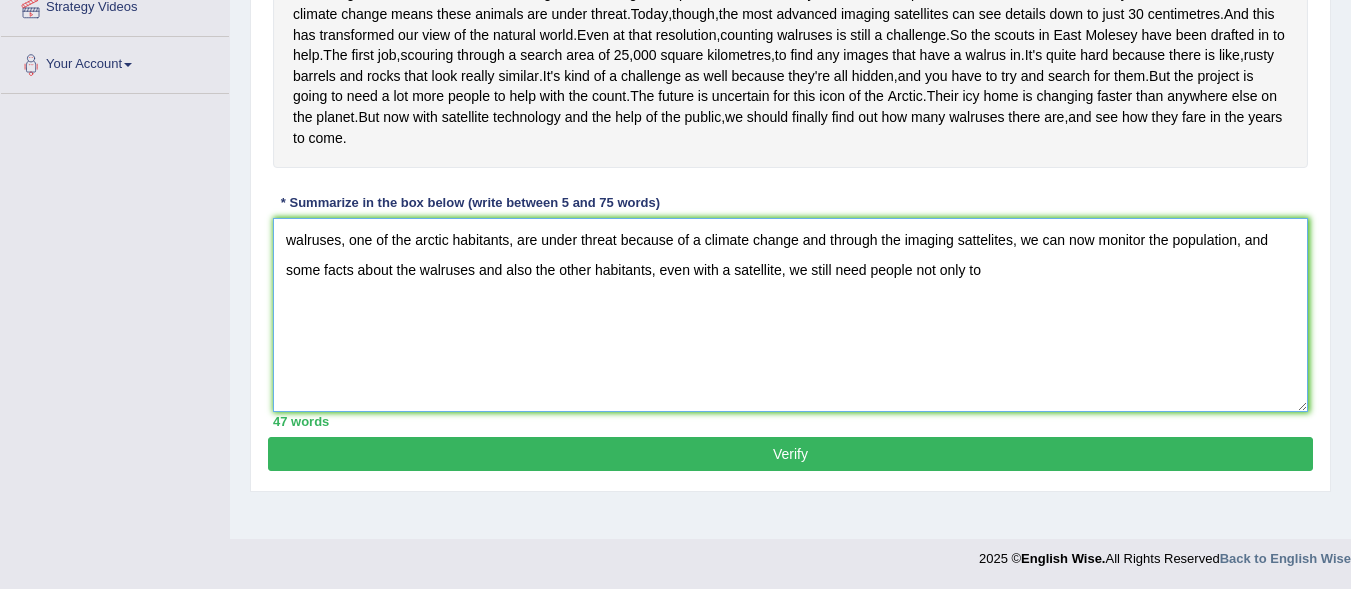 click on "walruses, one of the arctic habitants, are under threat because of a climate change and through the imaging sattelites, we can now monitor the population, and some facts about the walruses and also the other habitants, even with a satellite, we still need people not only to" at bounding box center [790, 315] 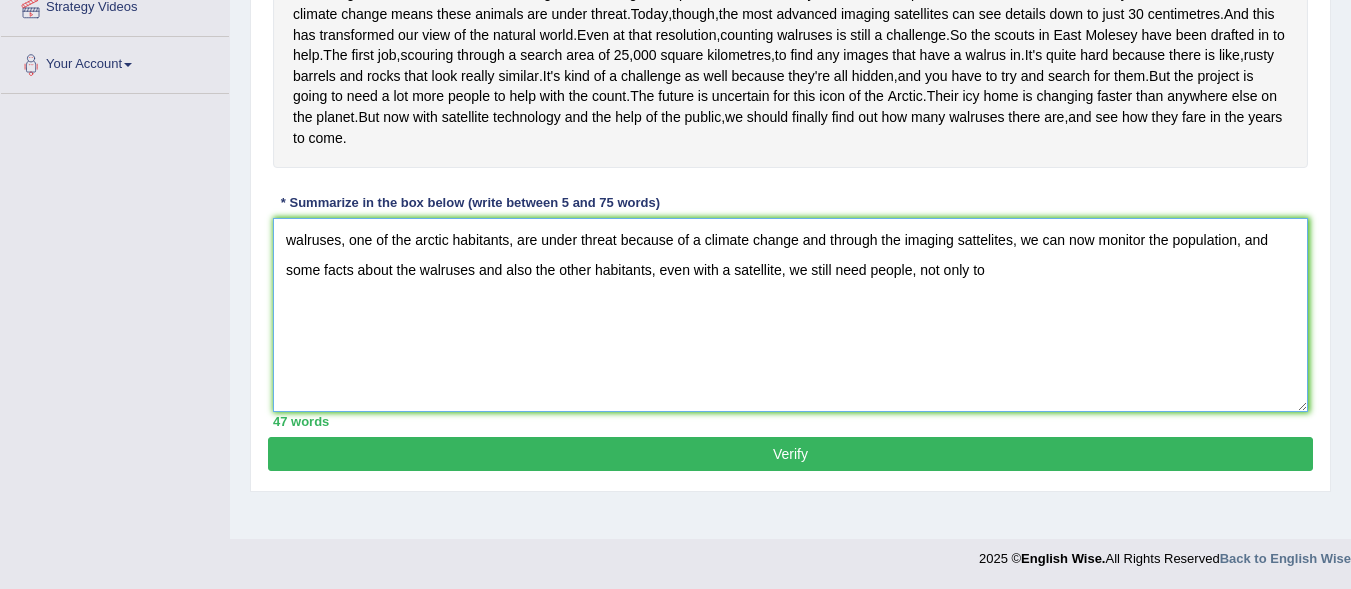 click on "walruses, one of the arctic habitants, are under threat because of a climate change and through the imaging sattelites, we can now monitor the population, and some facts about the walruses and also the other habitants, even with a satellite, we still need people, not only to" at bounding box center (790, 315) 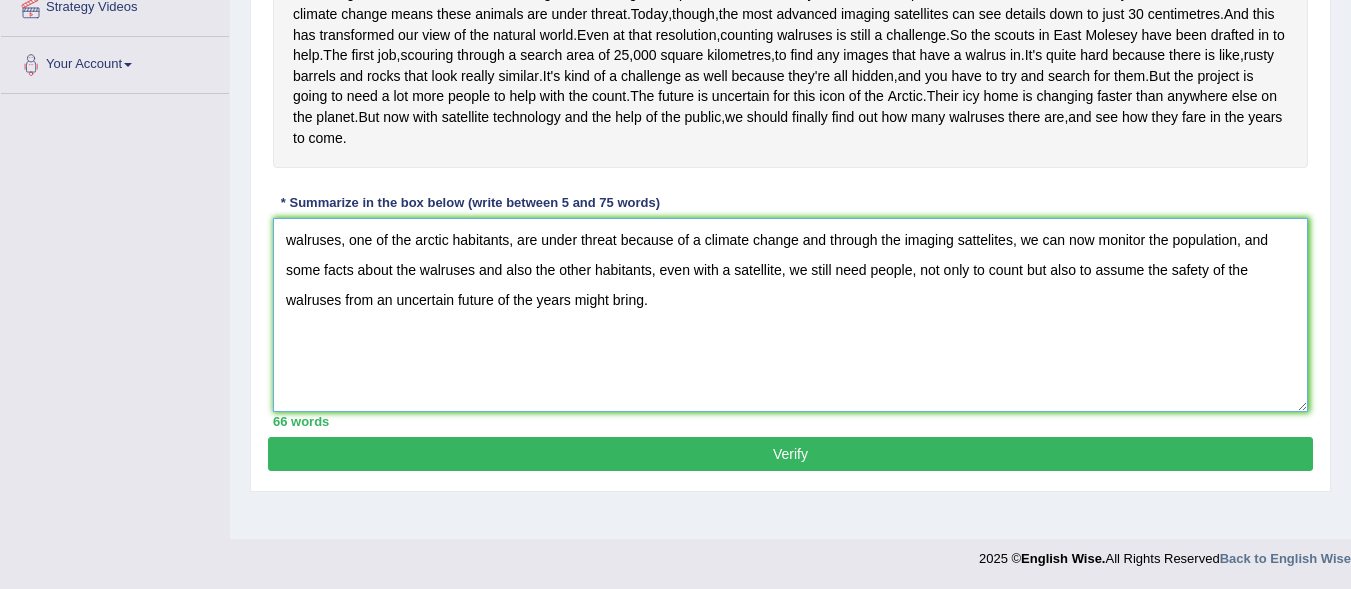 type on "walruses, one of the arctic habitants, are under threat because of a climate change and through the imaging sattelites, we can now monitor the population, and some facts about the walruses and also the other habitants, even with a satellite, we still need people, not only to count but also to assume the safety of the  walruses from an uncertain future of the years might bring." 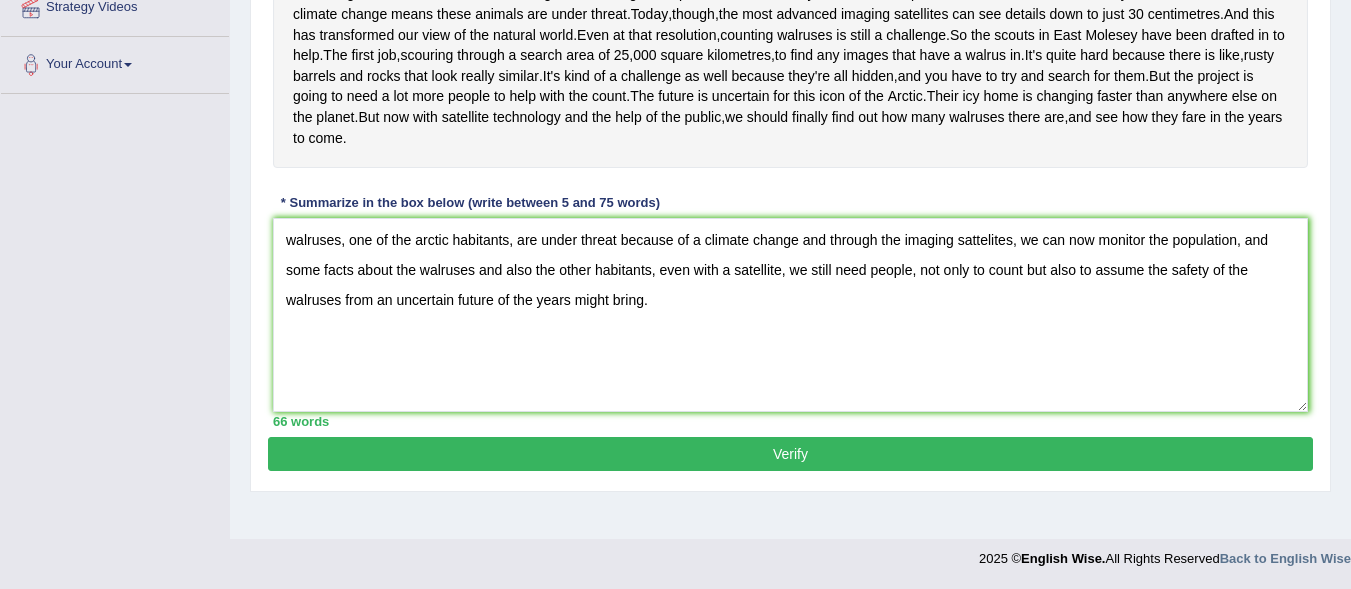 click on "Verify" at bounding box center (790, 454) 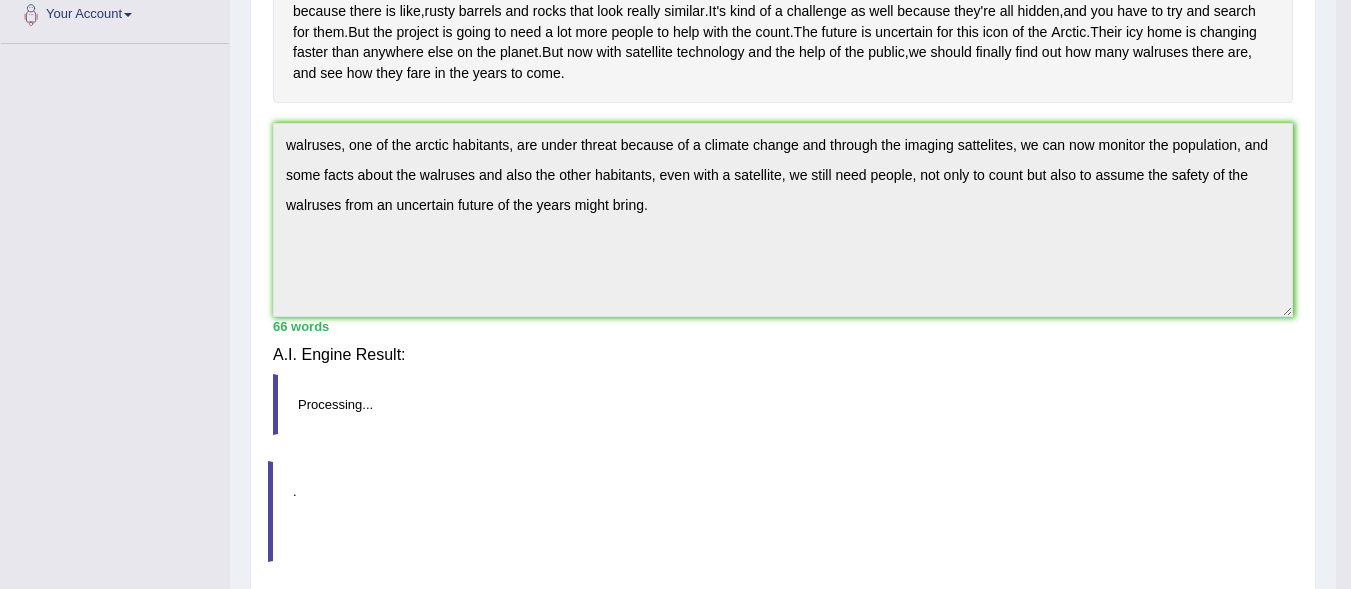 scroll, scrollTop: 485, scrollLeft: 0, axis: vertical 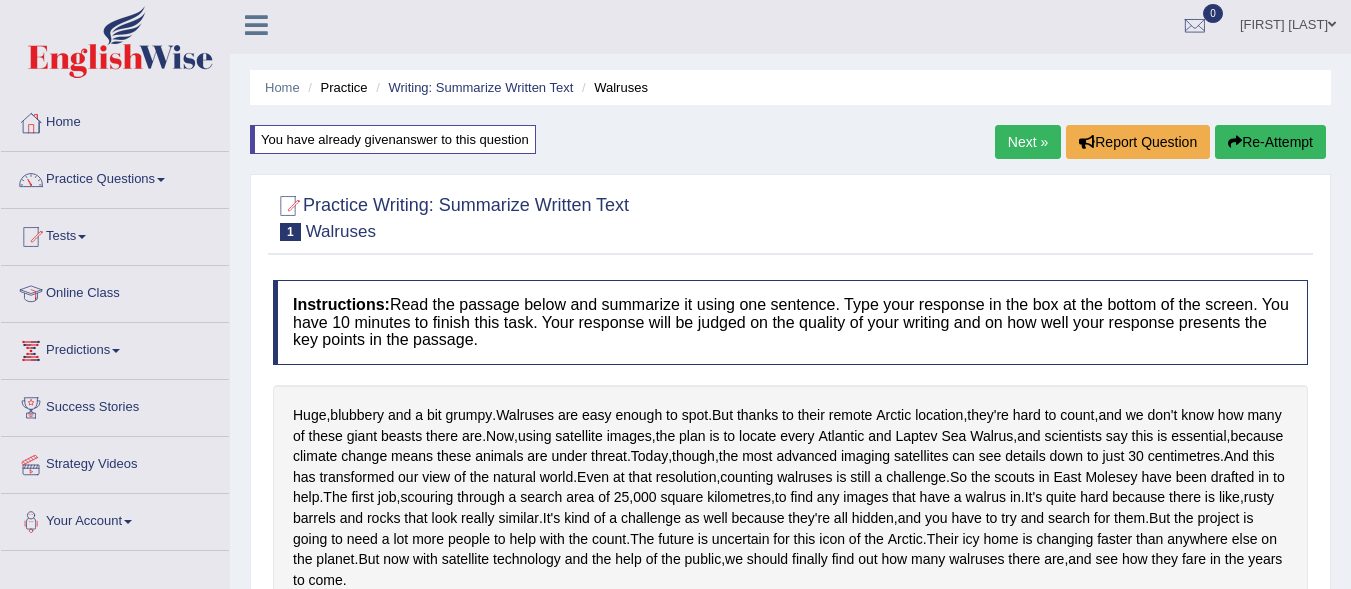 click at bounding box center (161, 180) 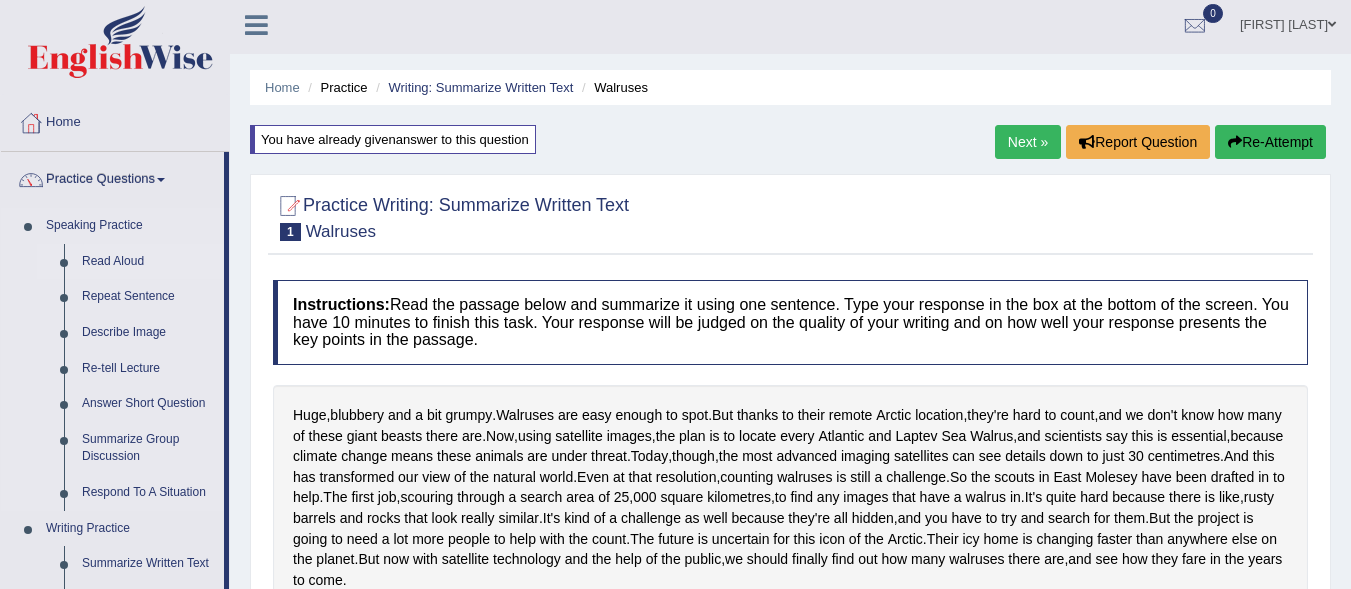 drag, startPoint x: 226, startPoint y: 259, endPoint x: 226, endPoint y: 275, distance: 16 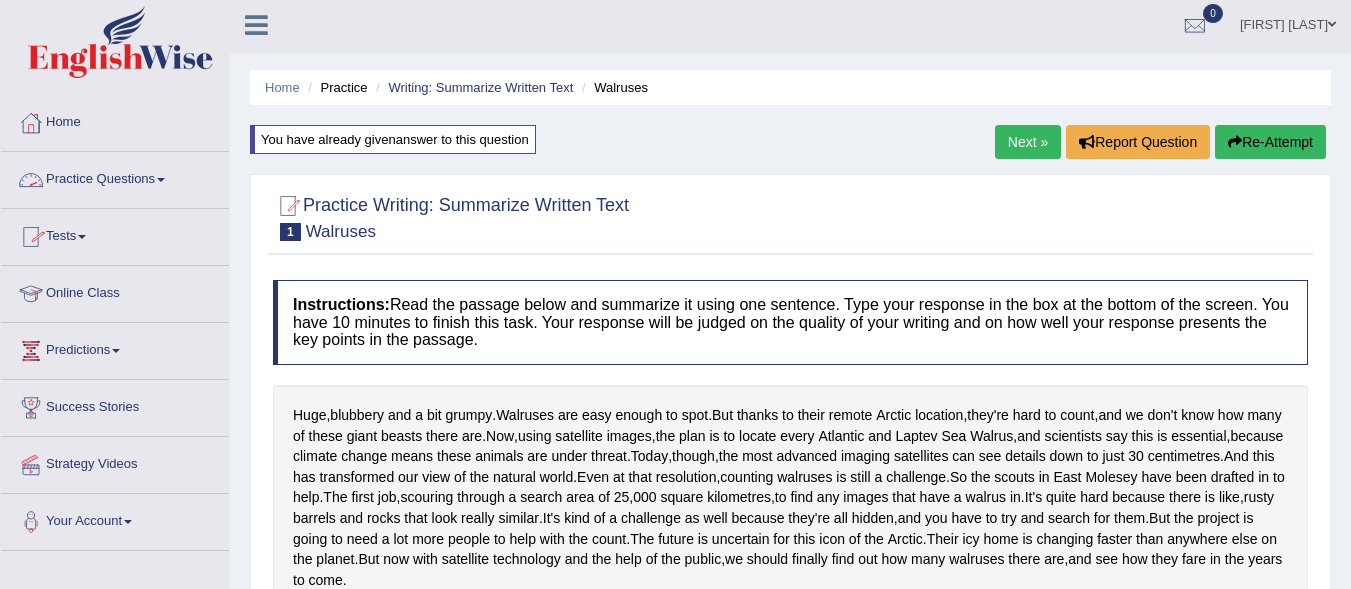 click at bounding box center [161, 180] 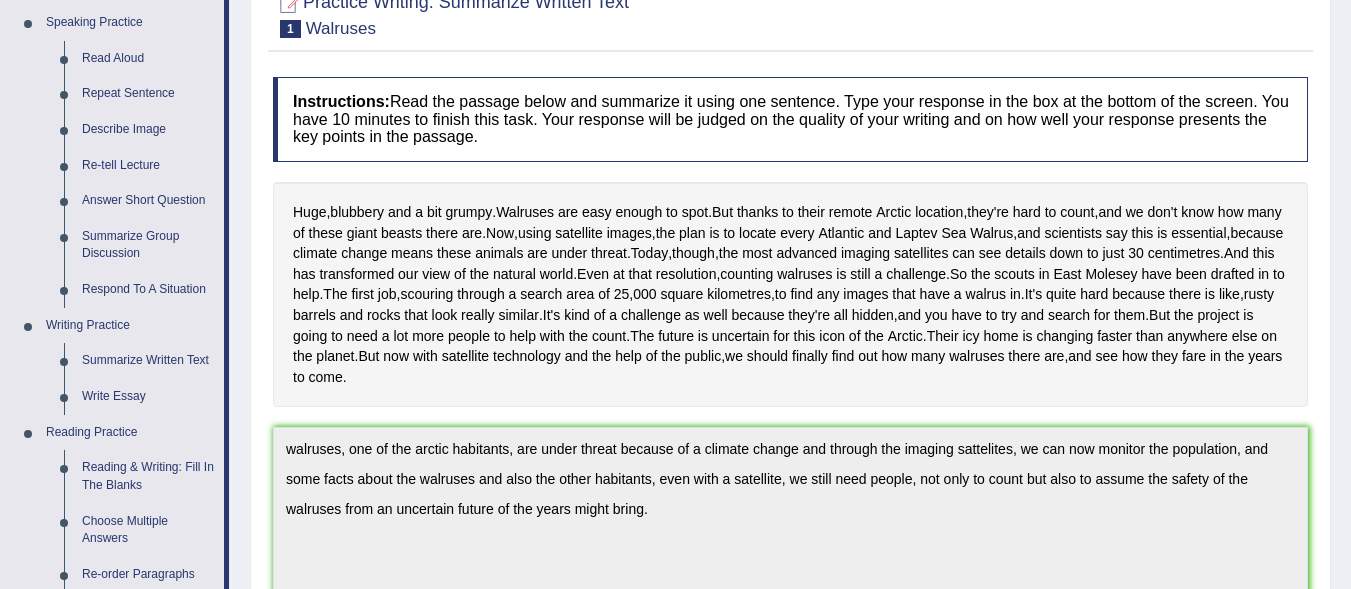 scroll, scrollTop: 204, scrollLeft: 0, axis: vertical 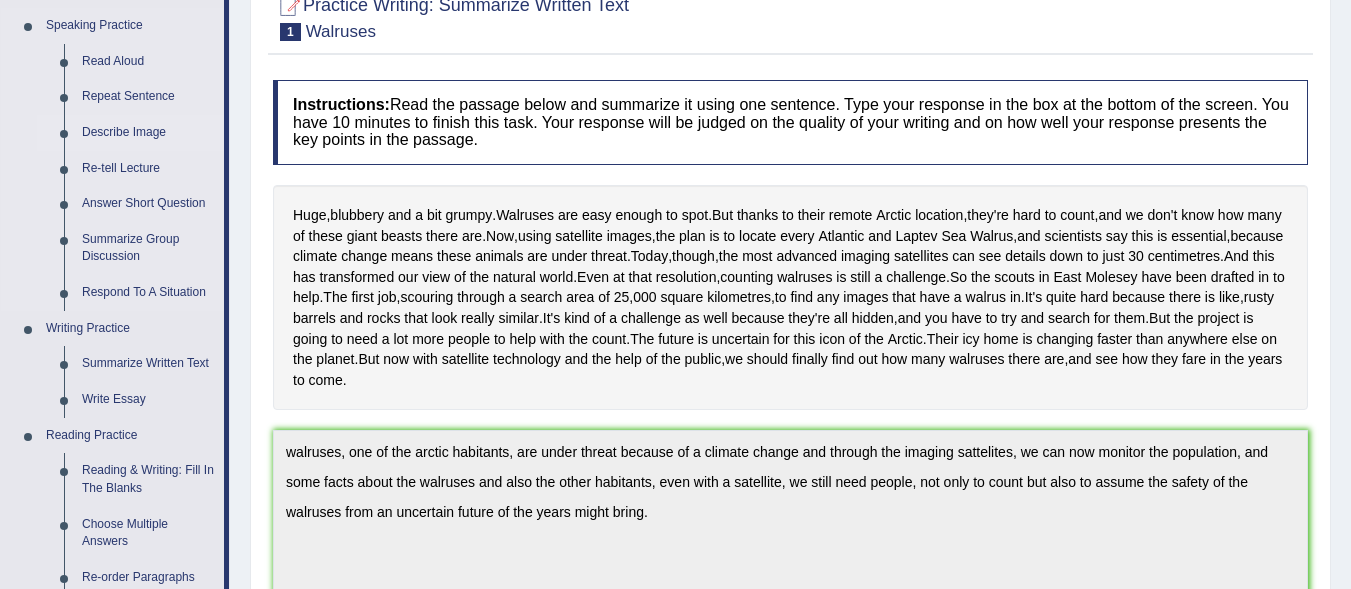 click on "Describe Image" at bounding box center [148, 133] 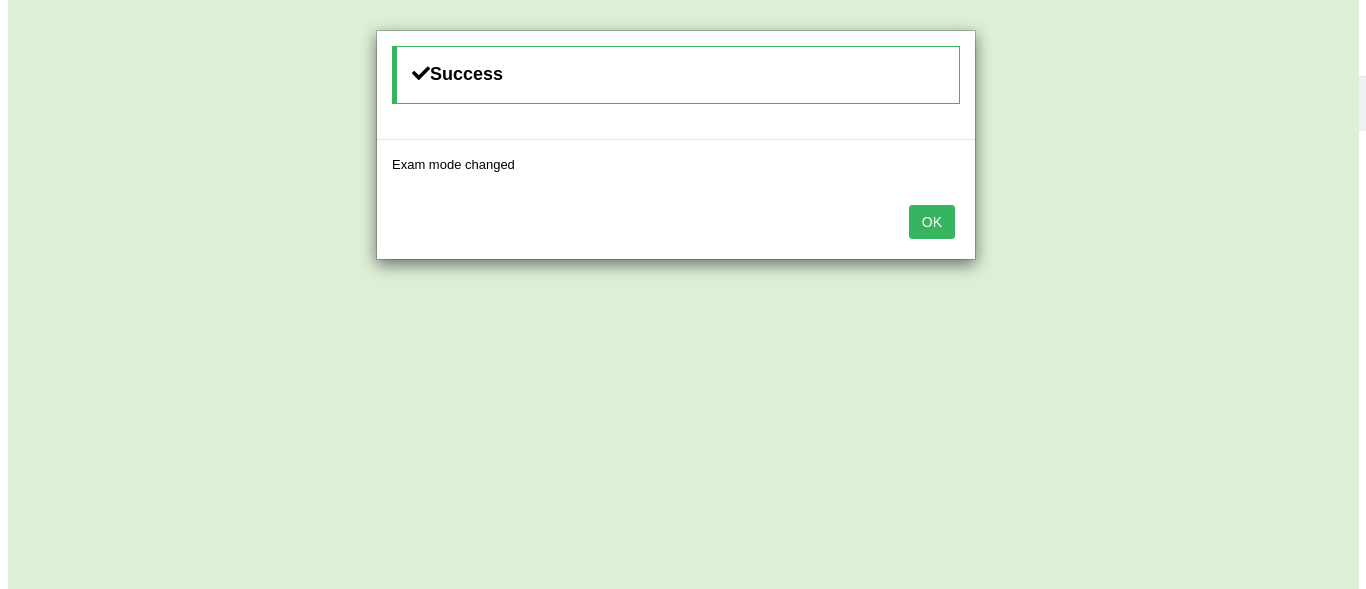 scroll, scrollTop: 0, scrollLeft: 0, axis: both 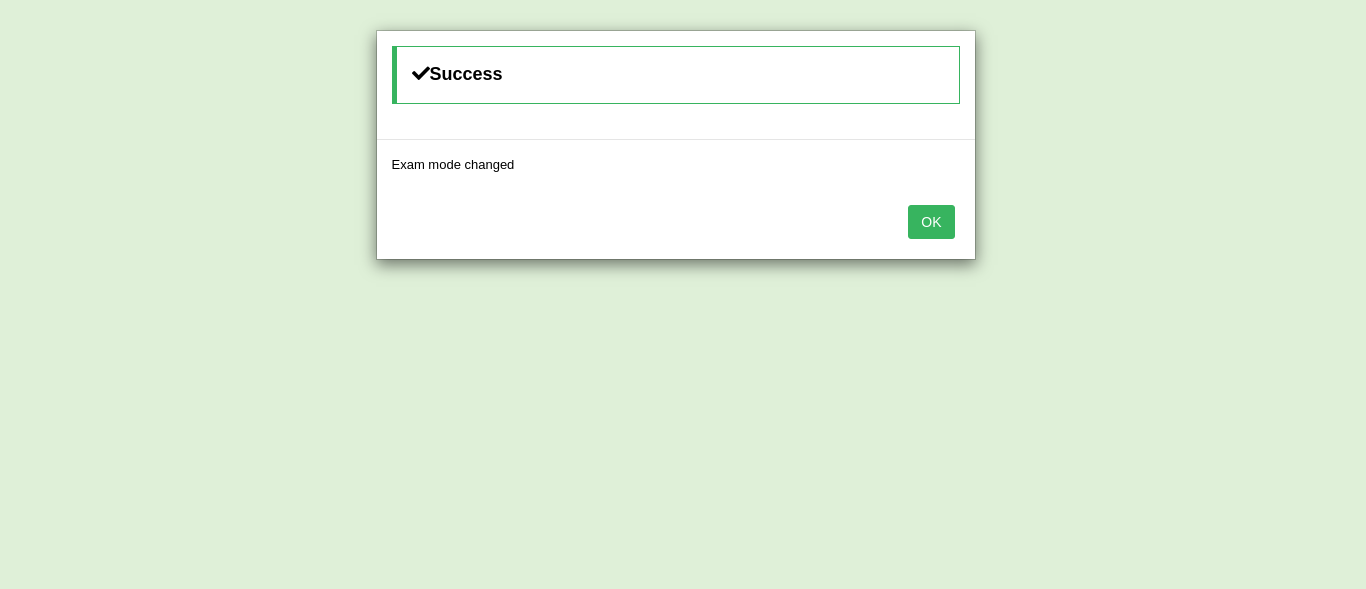 click on "OK" at bounding box center (931, 222) 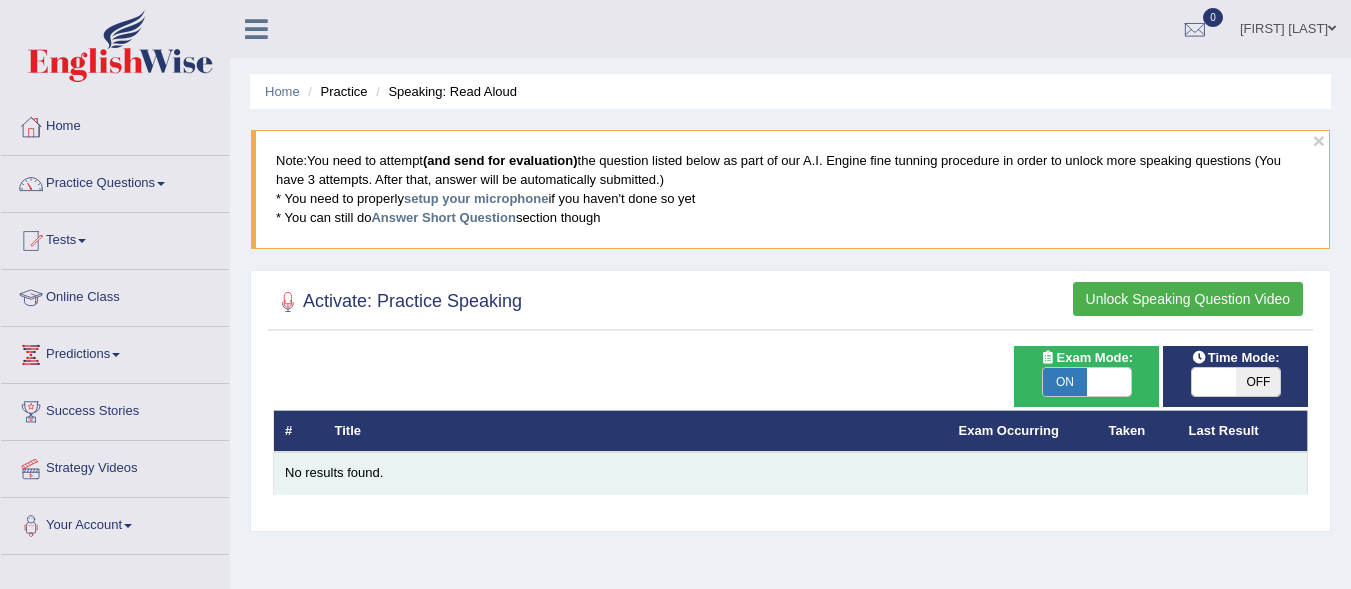 scroll, scrollTop: 0, scrollLeft: 0, axis: both 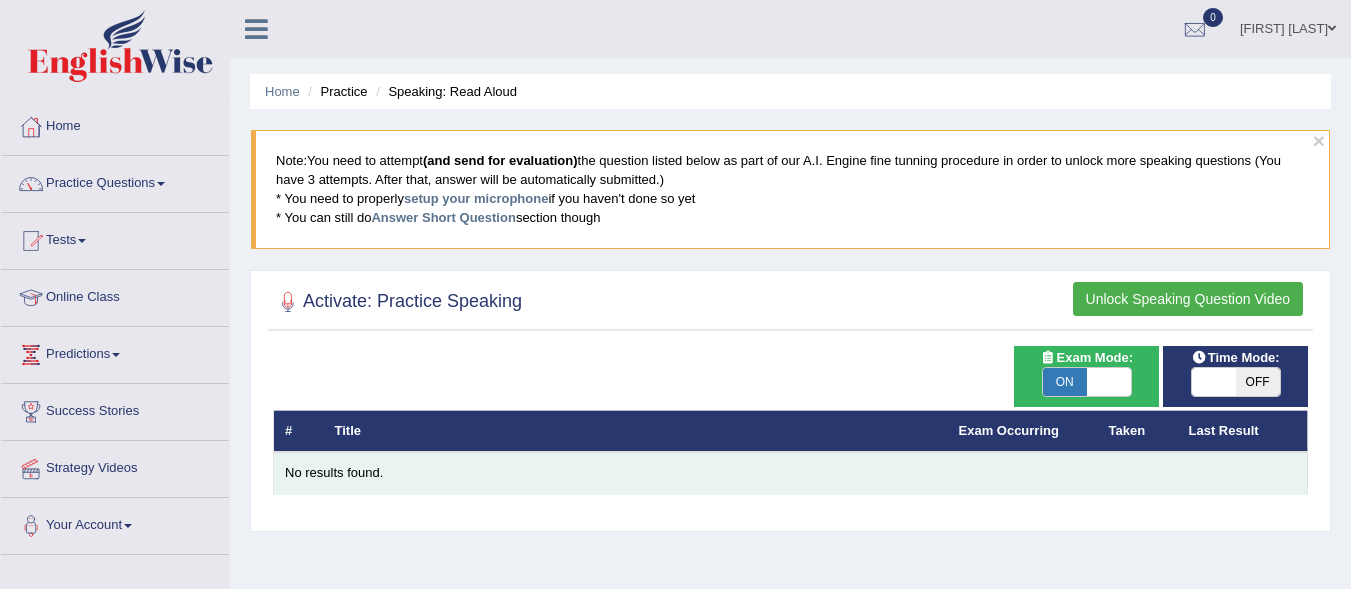 click on "No results found." at bounding box center (790, 473) 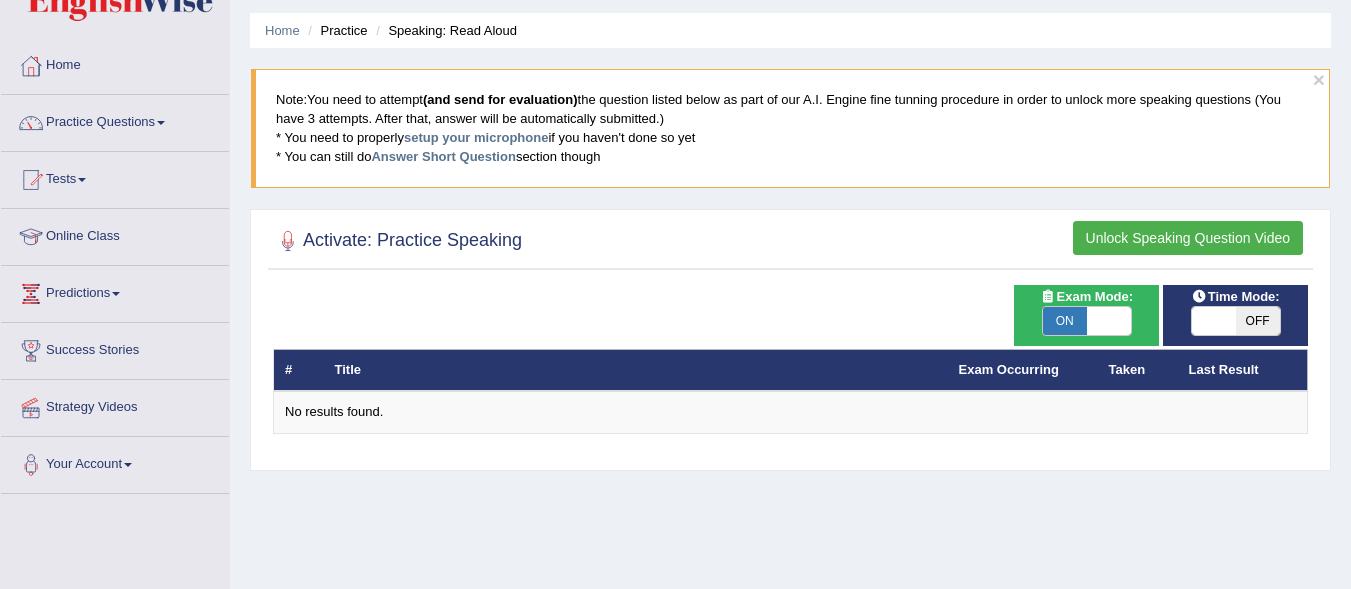 scroll, scrollTop: 57, scrollLeft: 0, axis: vertical 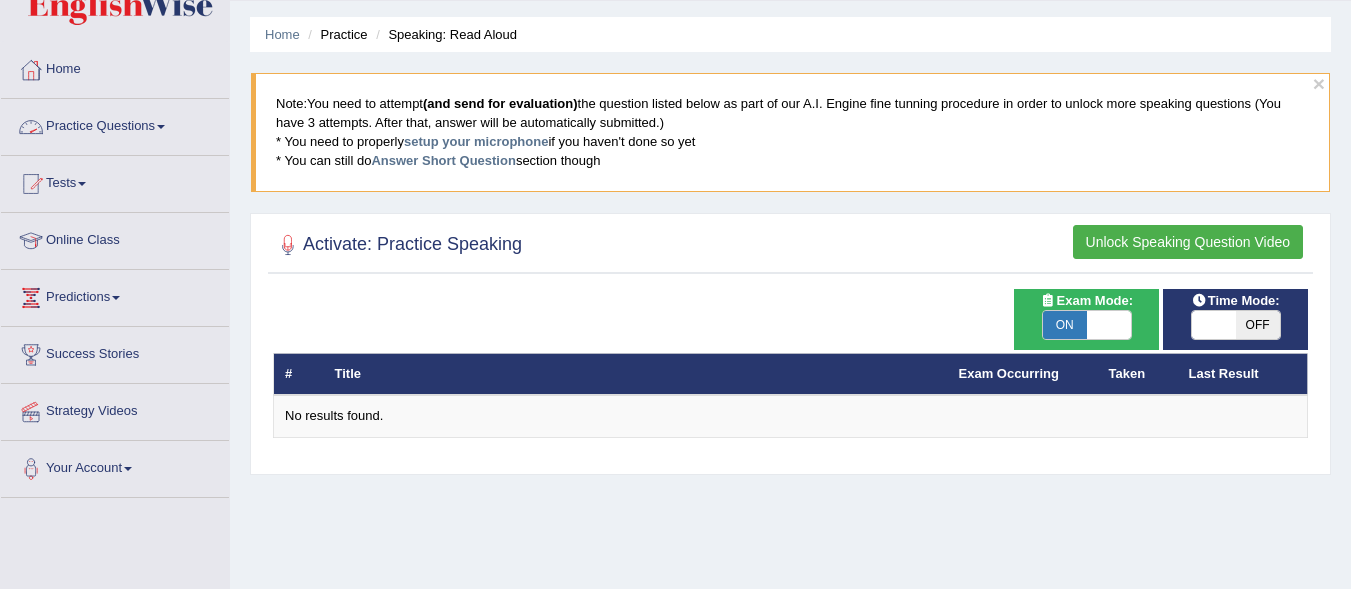 click at bounding box center (161, 127) 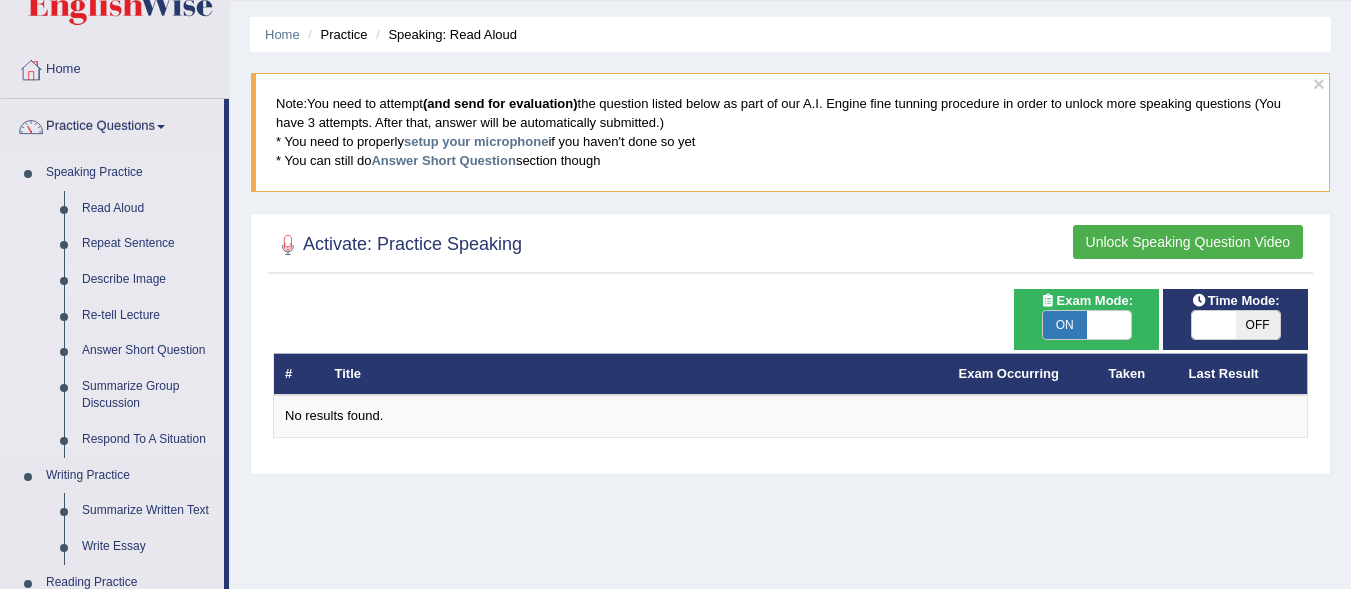 click on "Describe Image" at bounding box center (148, 280) 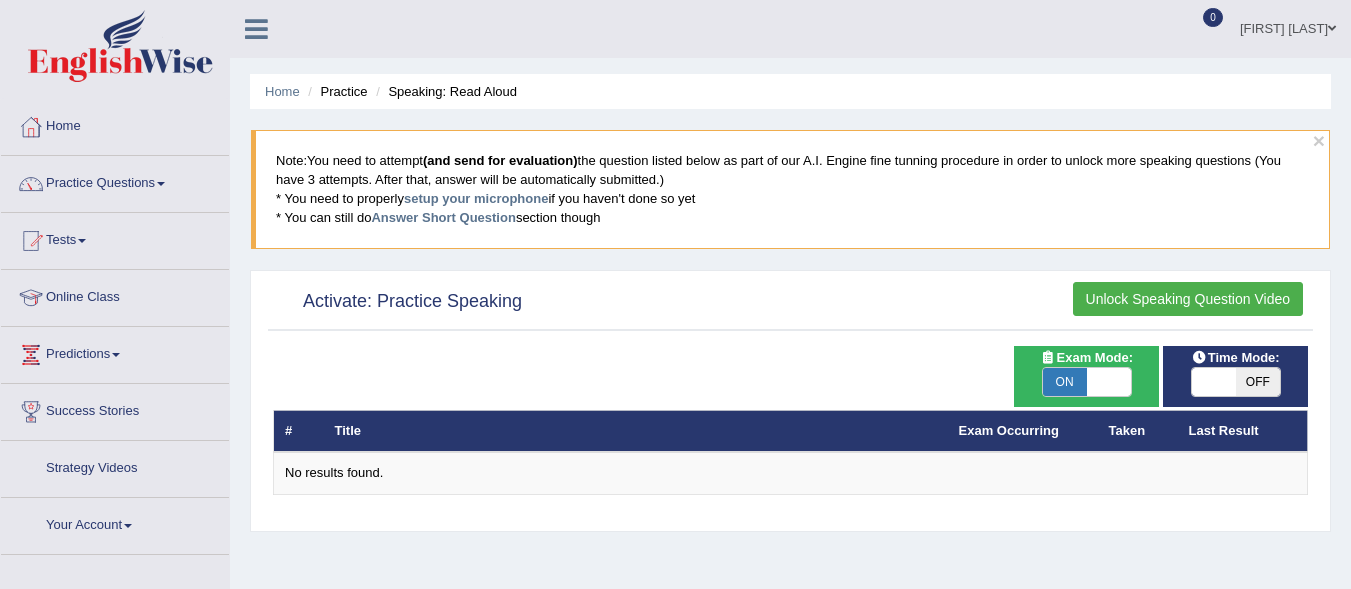 scroll, scrollTop: 0, scrollLeft: 0, axis: both 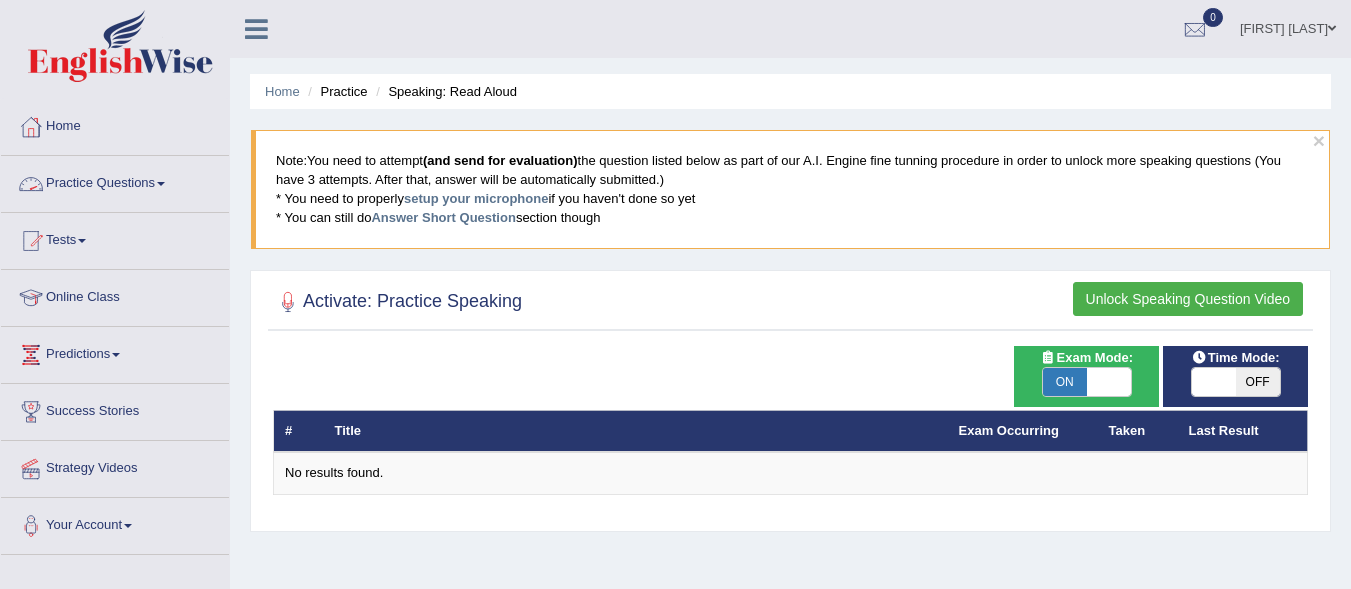 click on "Practice Questions" at bounding box center [115, 181] 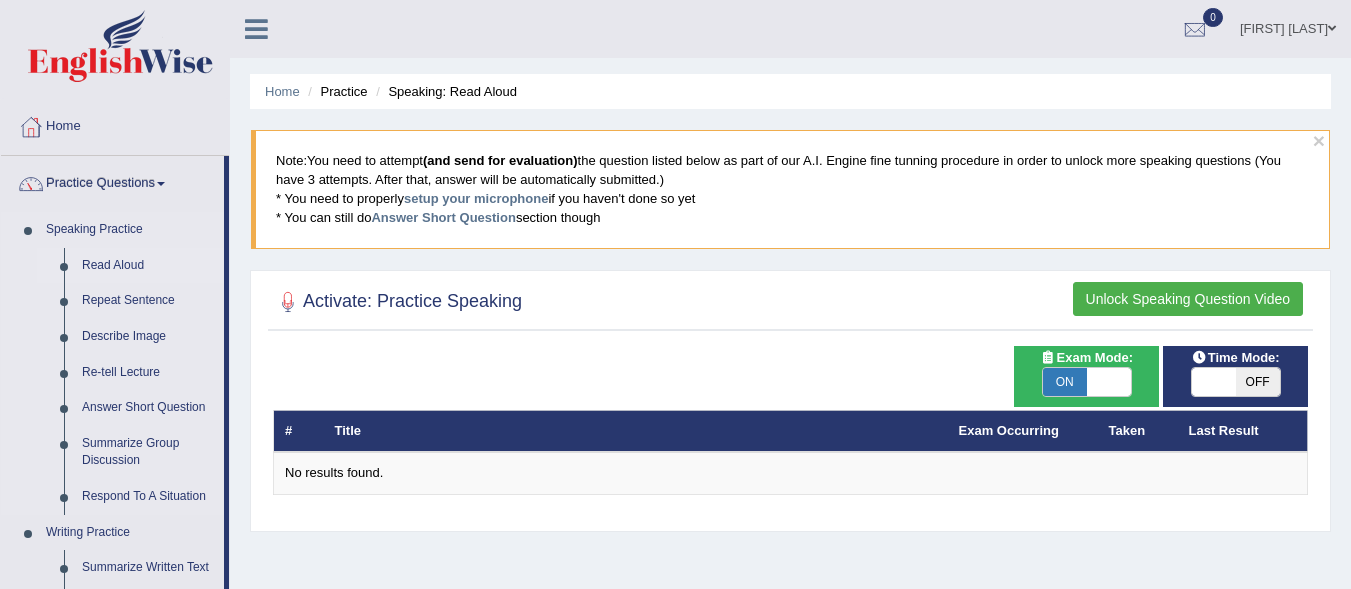 click on "Practice Questions   Speaking Practice Read Aloud
Repeat Sentence
Describe Image
Re-tell Lecture
Answer Short Question
Summarize Group Discussion
Respond To A Situation
Writing Practice  Summarize Written Text
Write Essay
Reading Practice  Reading & Writing: Fill In The Blanks
Choose Multiple Answers
Re-order Paragraphs
Fill In The Blanks
Choose Single Answer
Listening Practice  Summarize Spoken Text
Highlight Incorrect Words
Highlight Correct Summary
Select Missing Word
Choose Single Answer
Choose Multiple Answers
Fill In The Blanks
Write From Dictation
Pronunciation" at bounding box center [115, 718] 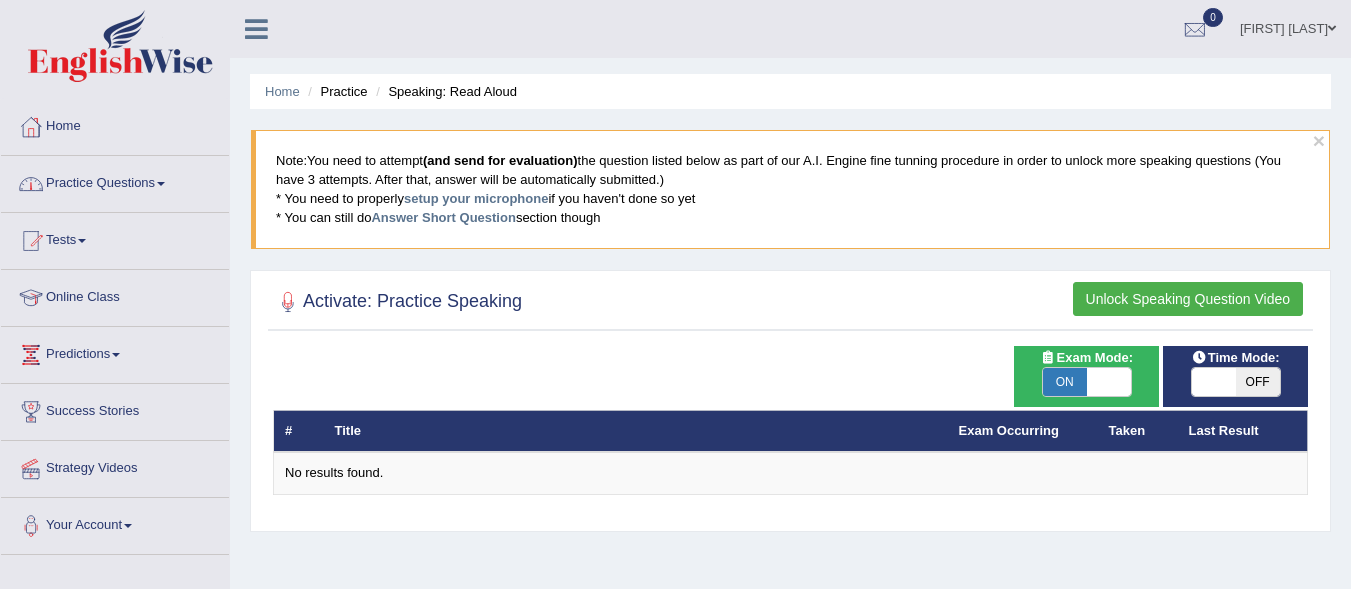click on "Practice Questions" at bounding box center [115, 181] 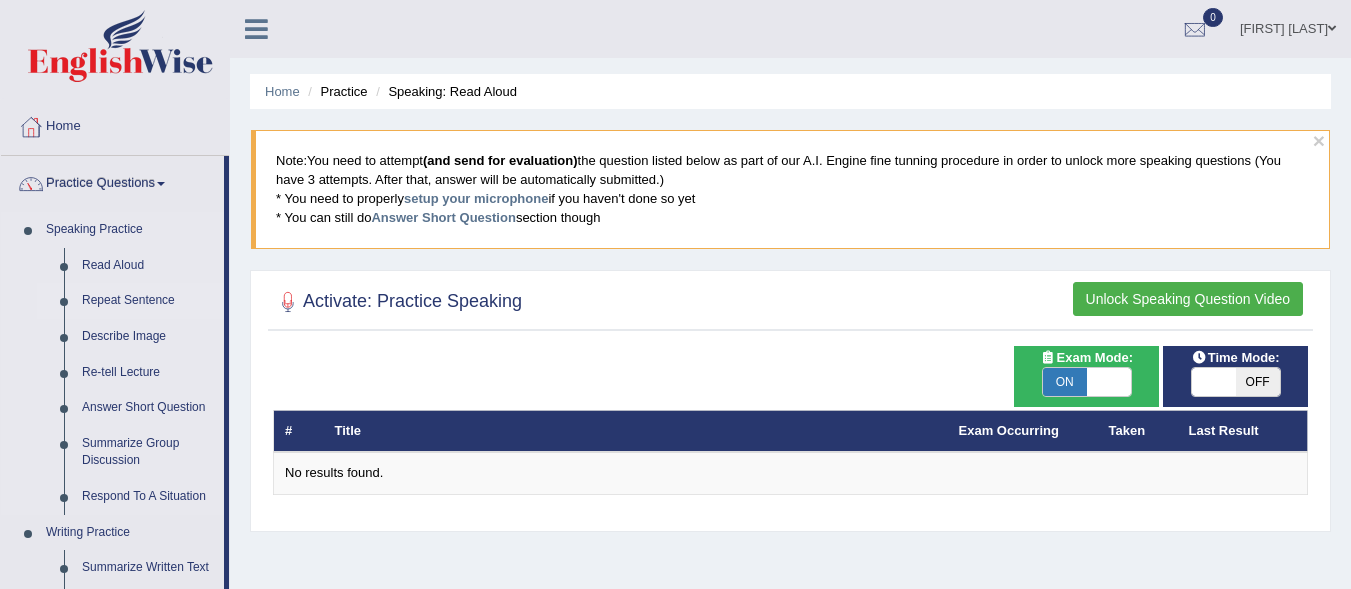 click on "Repeat Sentence" at bounding box center [148, 301] 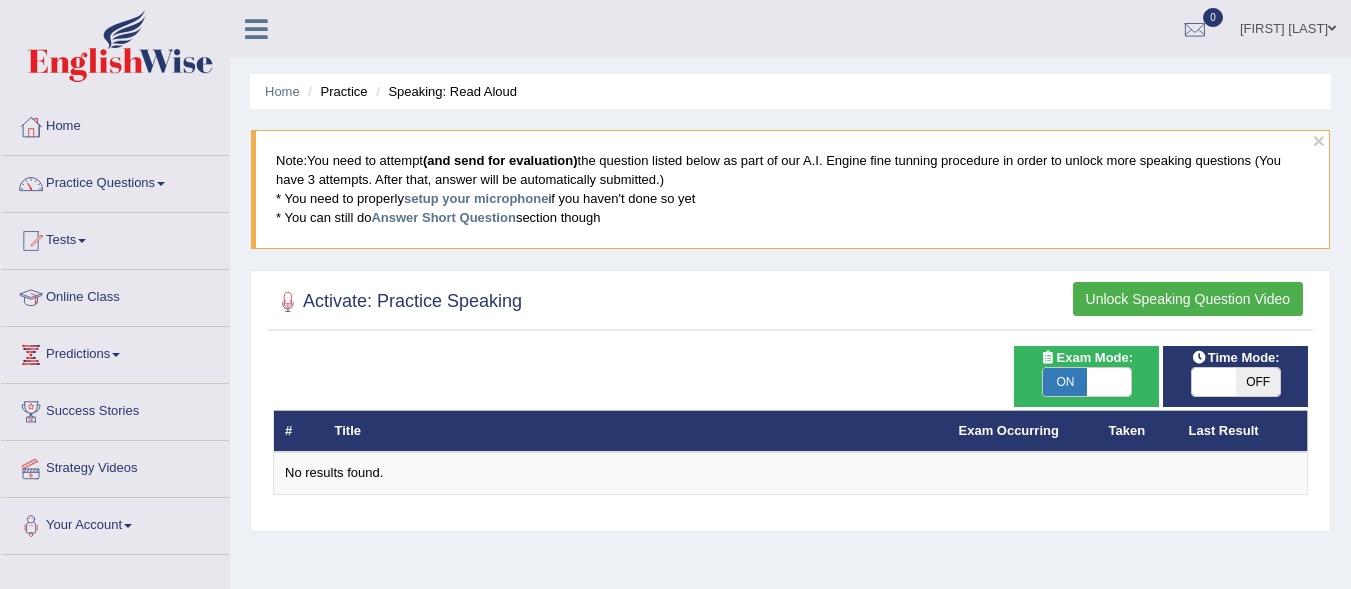 scroll, scrollTop: 0, scrollLeft: 0, axis: both 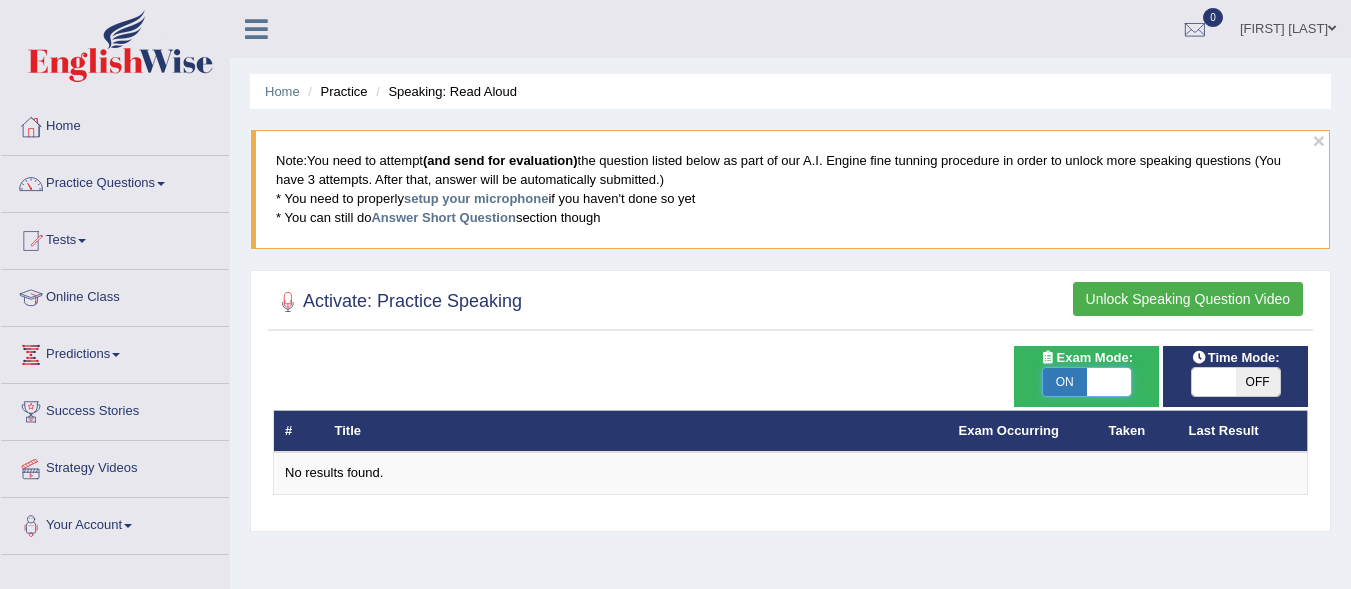 click at bounding box center (1109, 382) 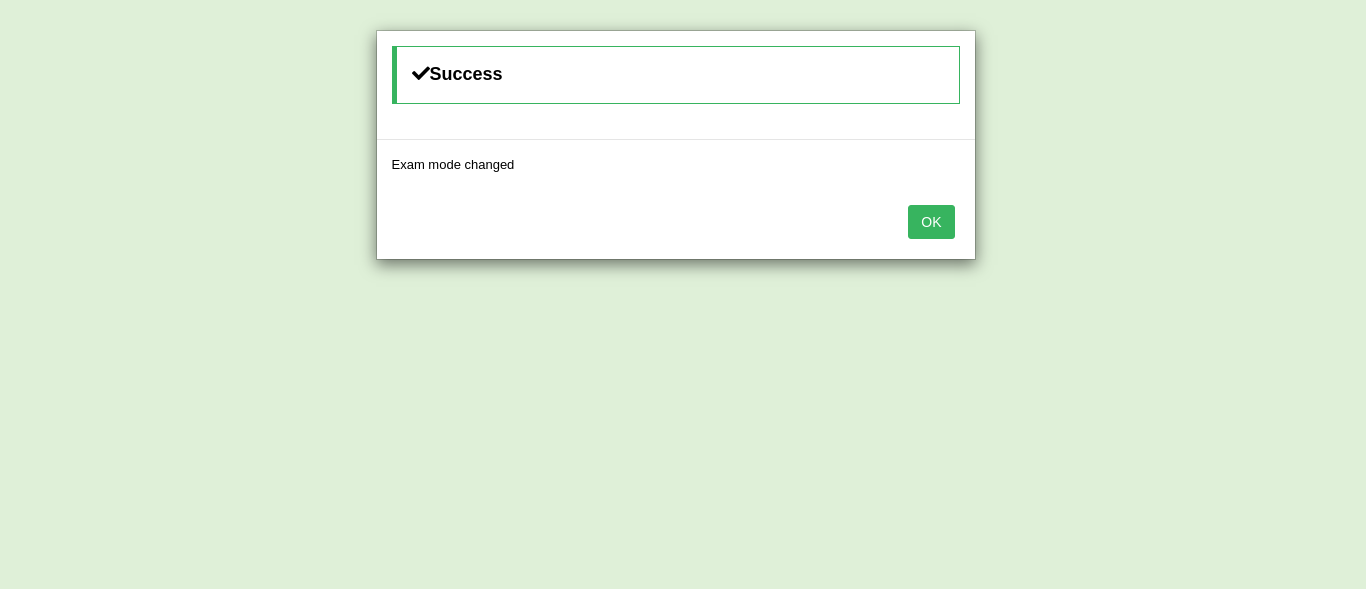 click on "OK" at bounding box center (931, 222) 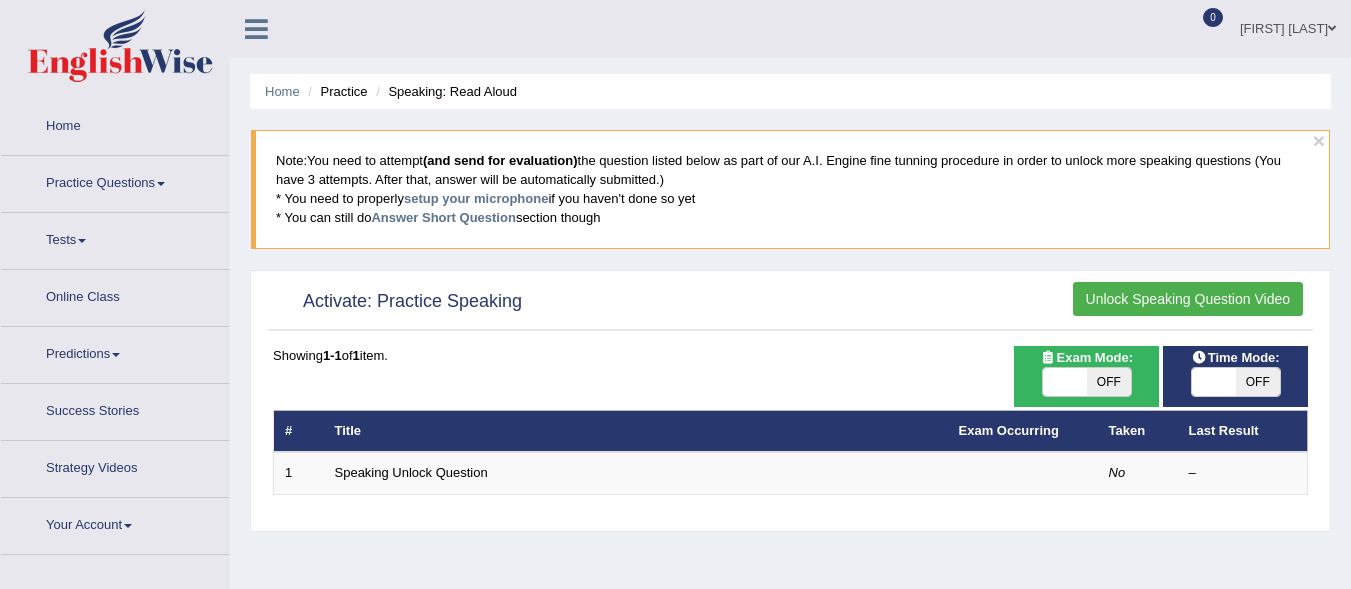 scroll, scrollTop: 0, scrollLeft: 0, axis: both 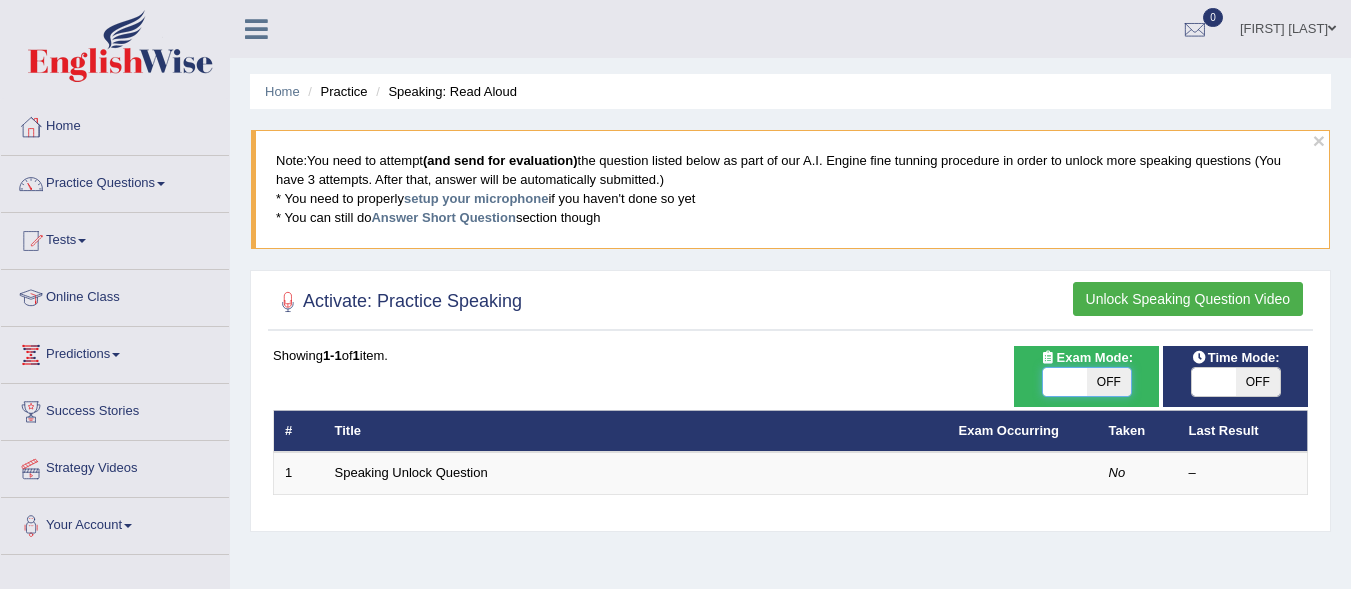 click at bounding box center [1065, 382] 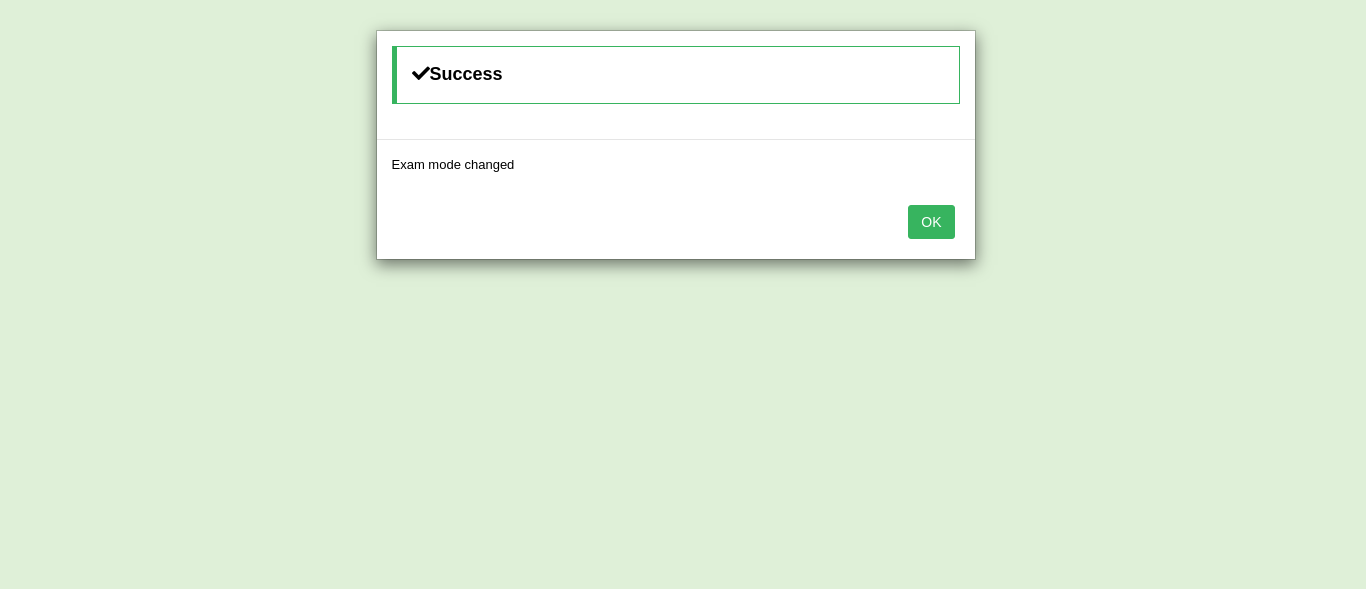 click on "OK" at bounding box center [931, 222] 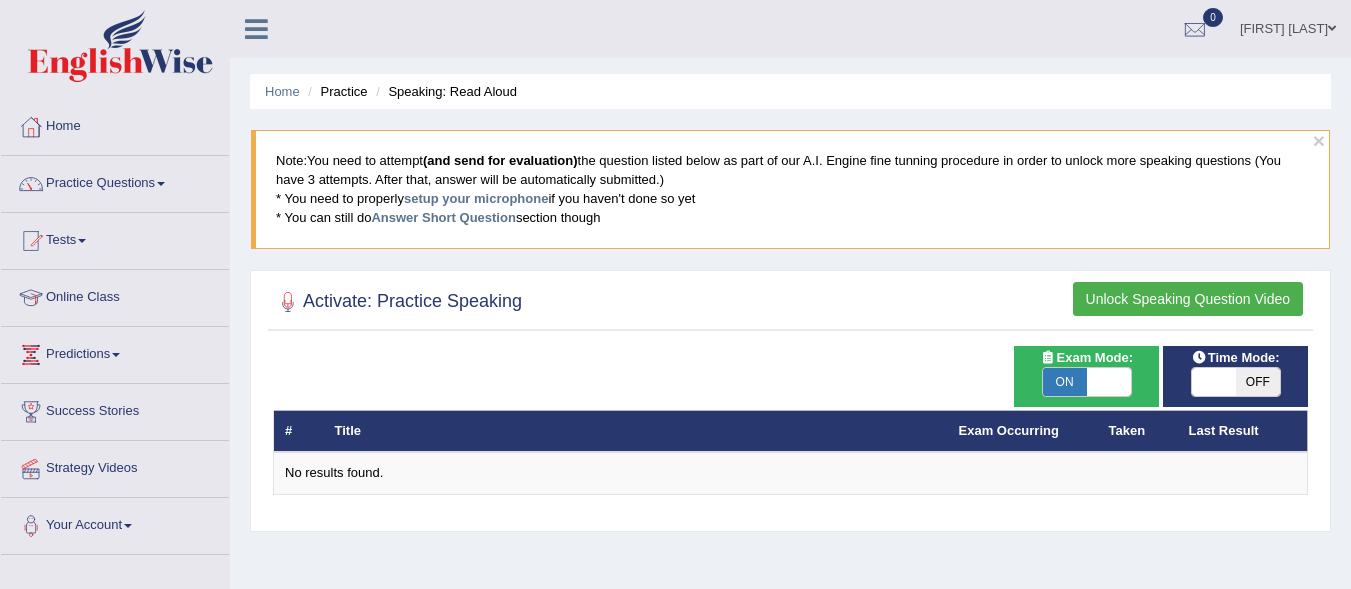 scroll, scrollTop: 0, scrollLeft: 0, axis: both 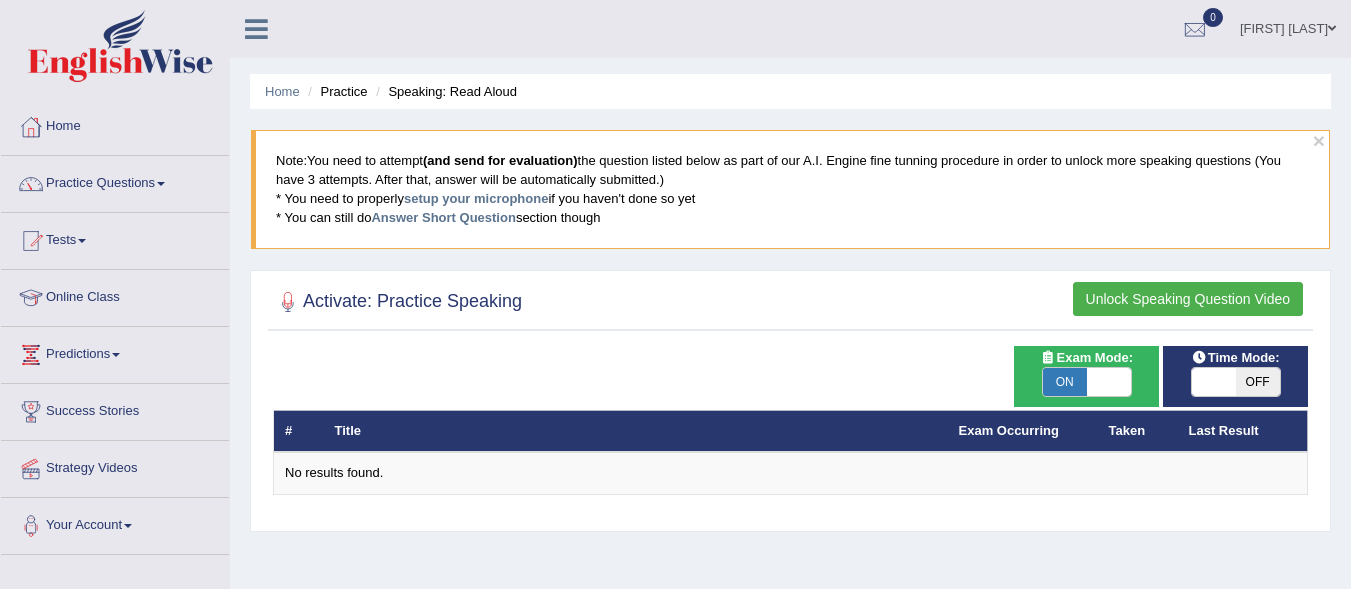click on "Activate: Practice Speaking" at bounding box center (397, 302) 